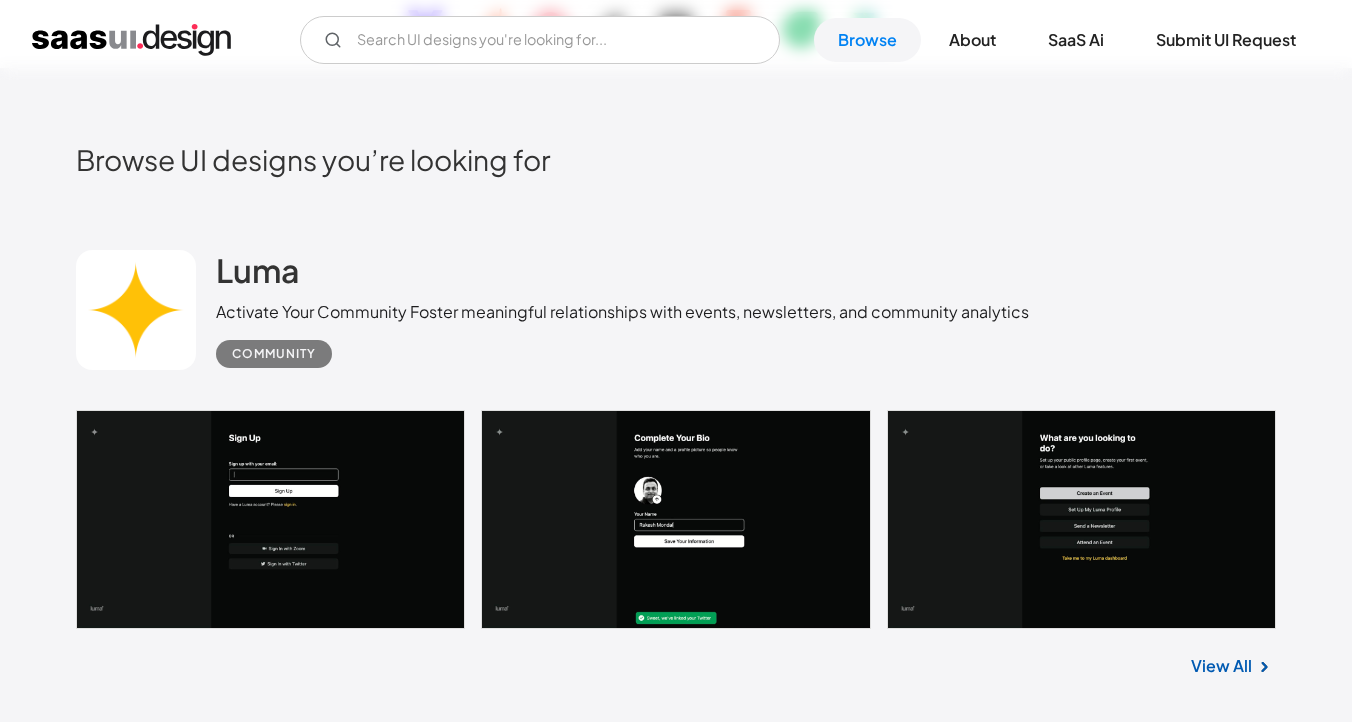 scroll, scrollTop: 386, scrollLeft: 0, axis: vertical 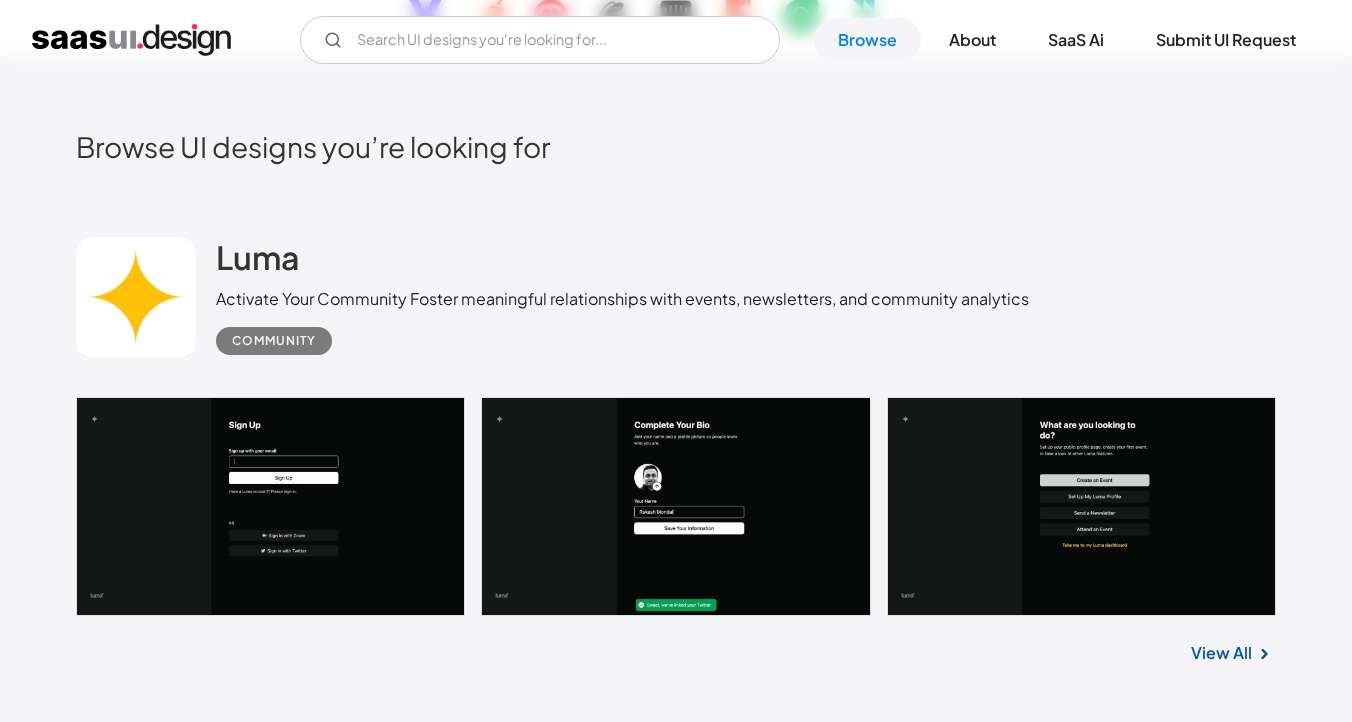 click at bounding box center (136, 297) 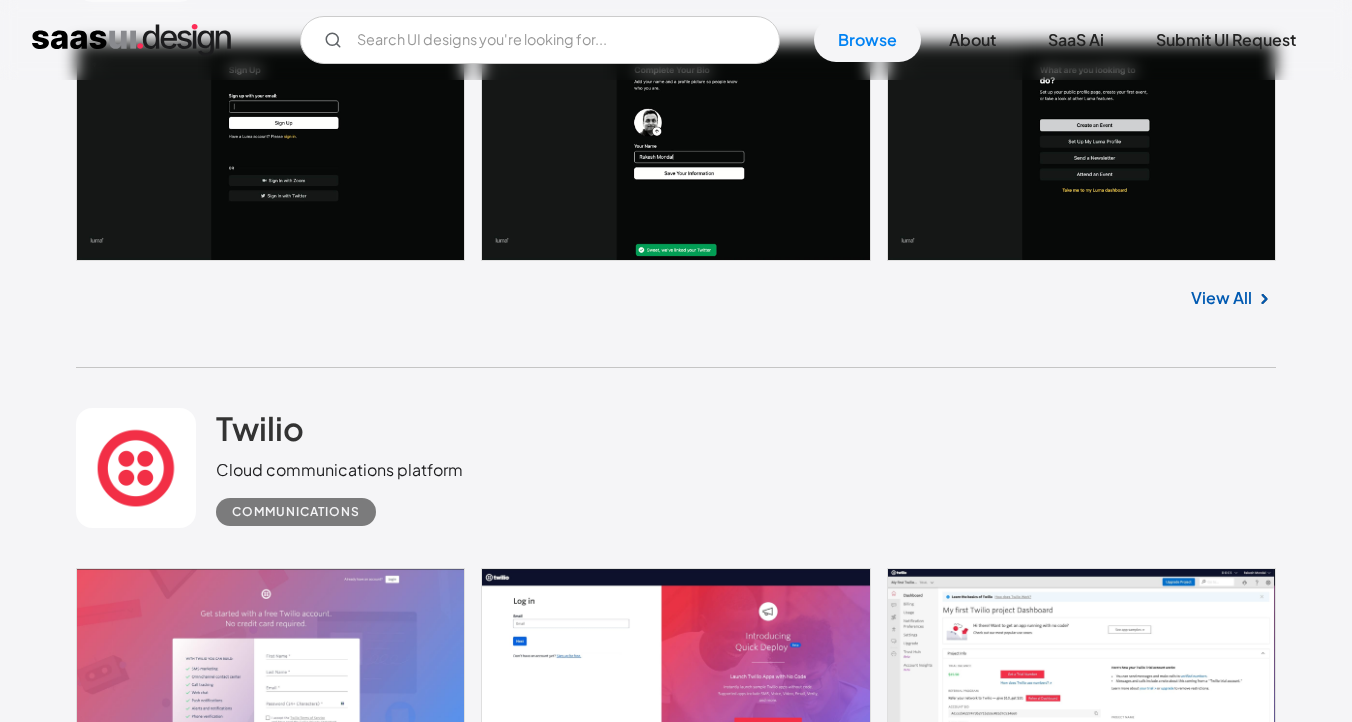 scroll, scrollTop: 739, scrollLeft: 0, axis: vertical 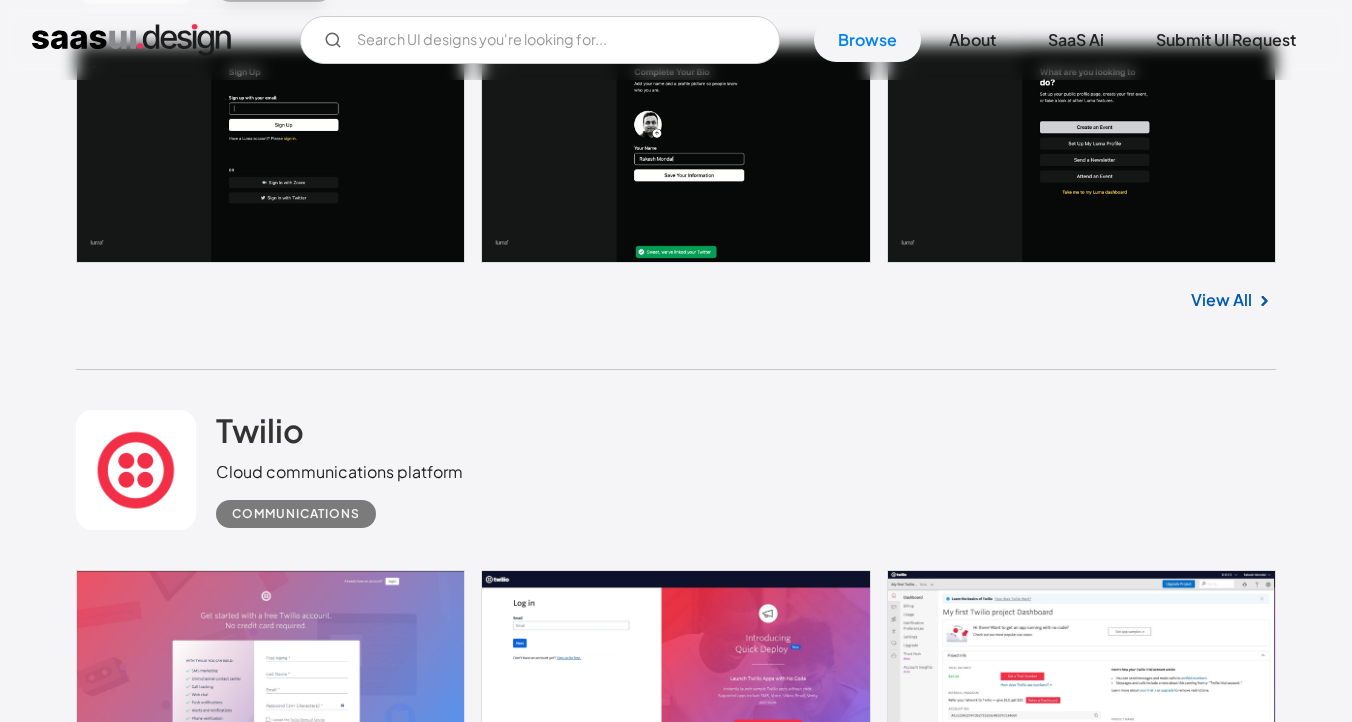 click at bounding box center (676, 675) 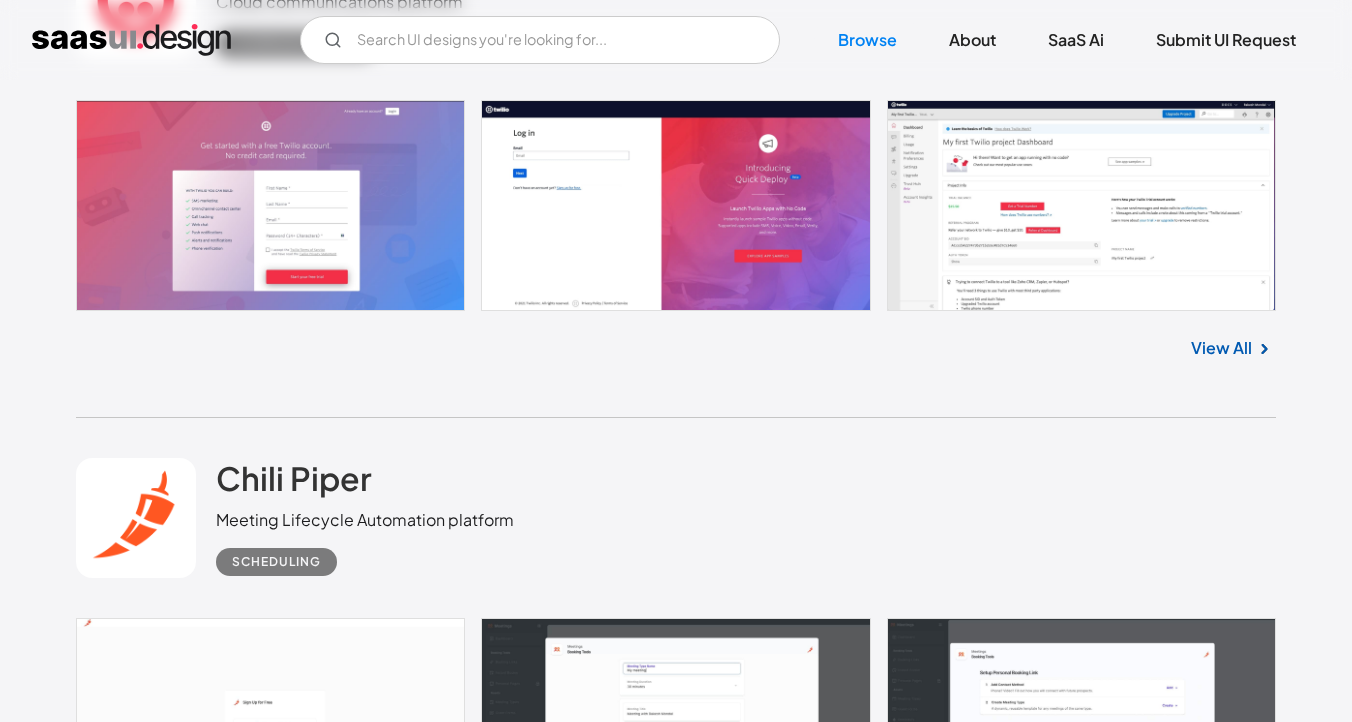 click on "Chili Piper Meeting Lifecycle Automation platform Scheduling" at bounding box center [676, 518] 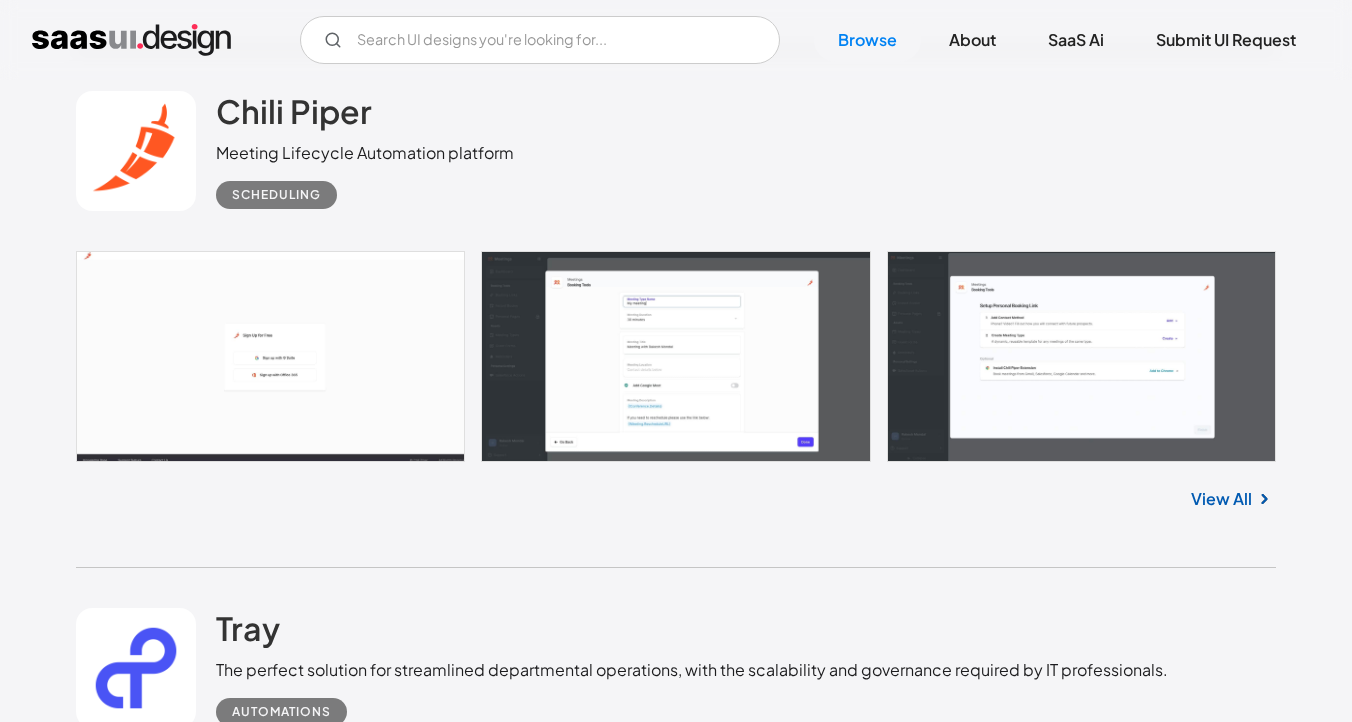 scroll, scrollTop: 1585, scrollLeft: 0, axis: vertical 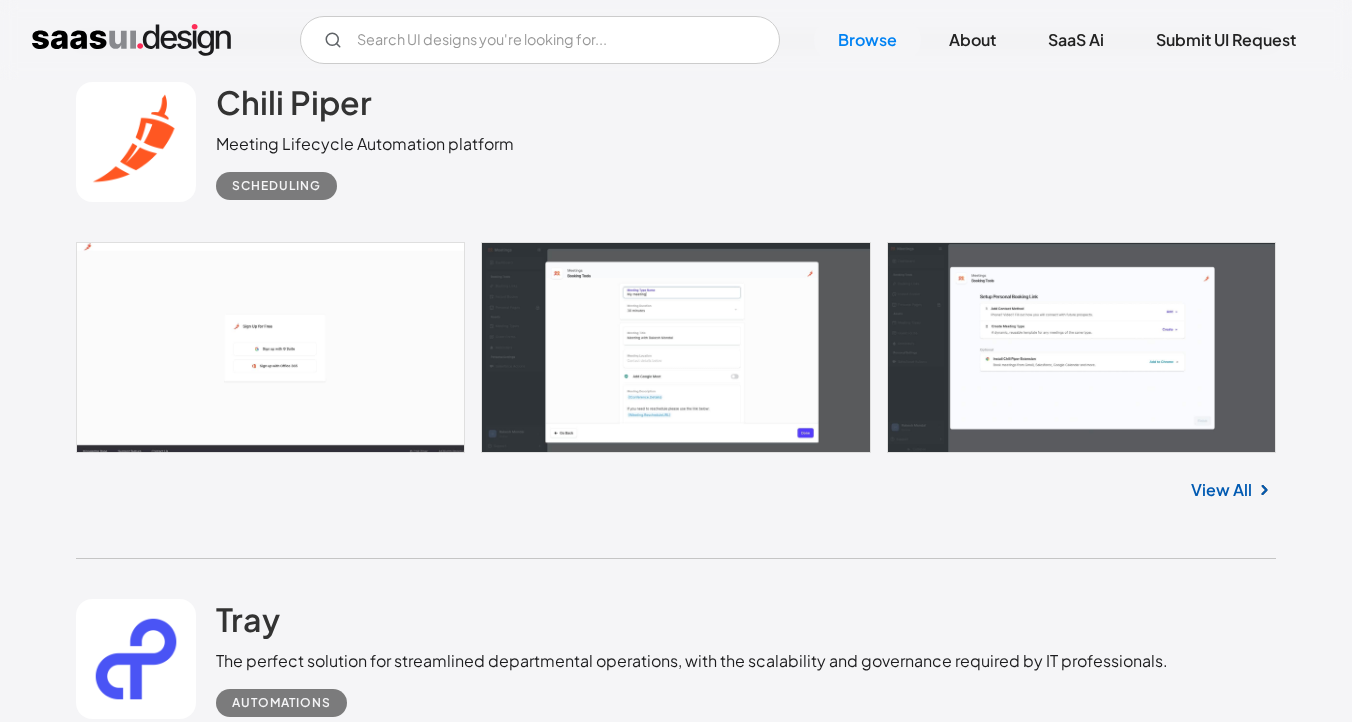 click at bounding box center (136, 142) 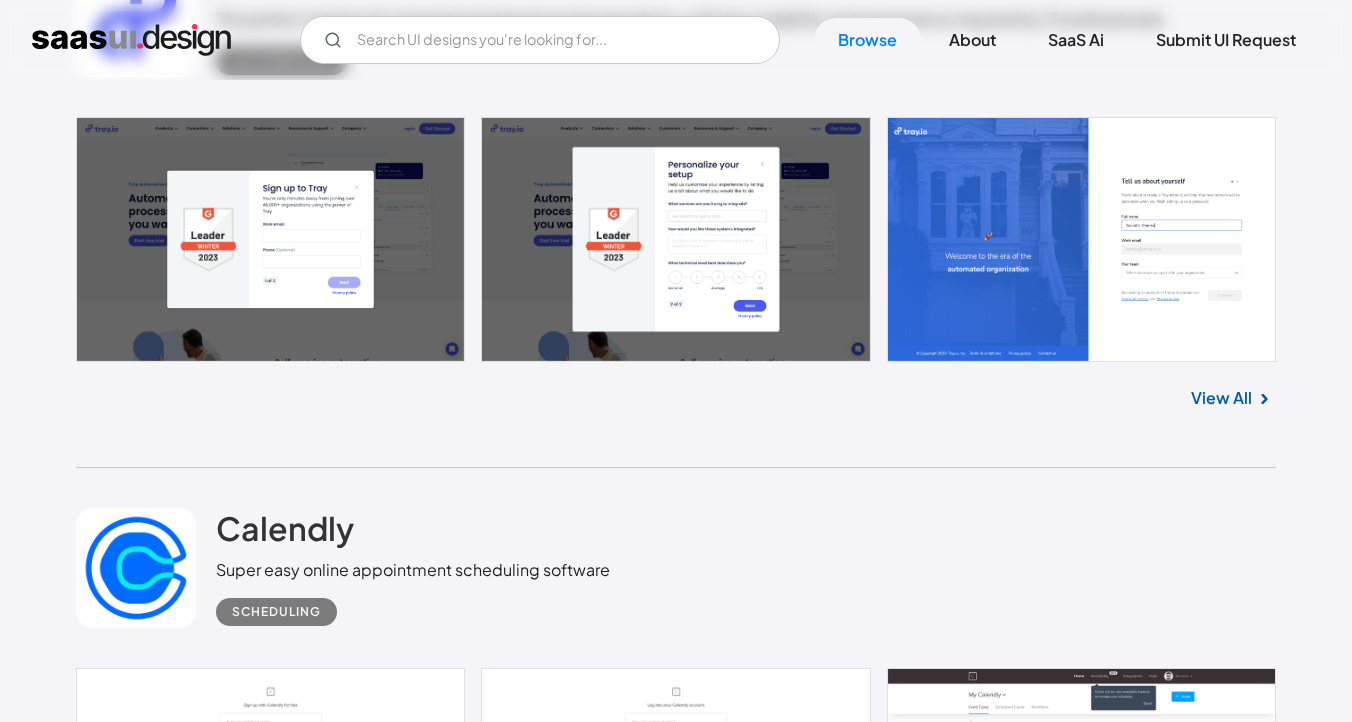 scroll, scrollTop: 2213, scrollLeft: 0, axis: vertical 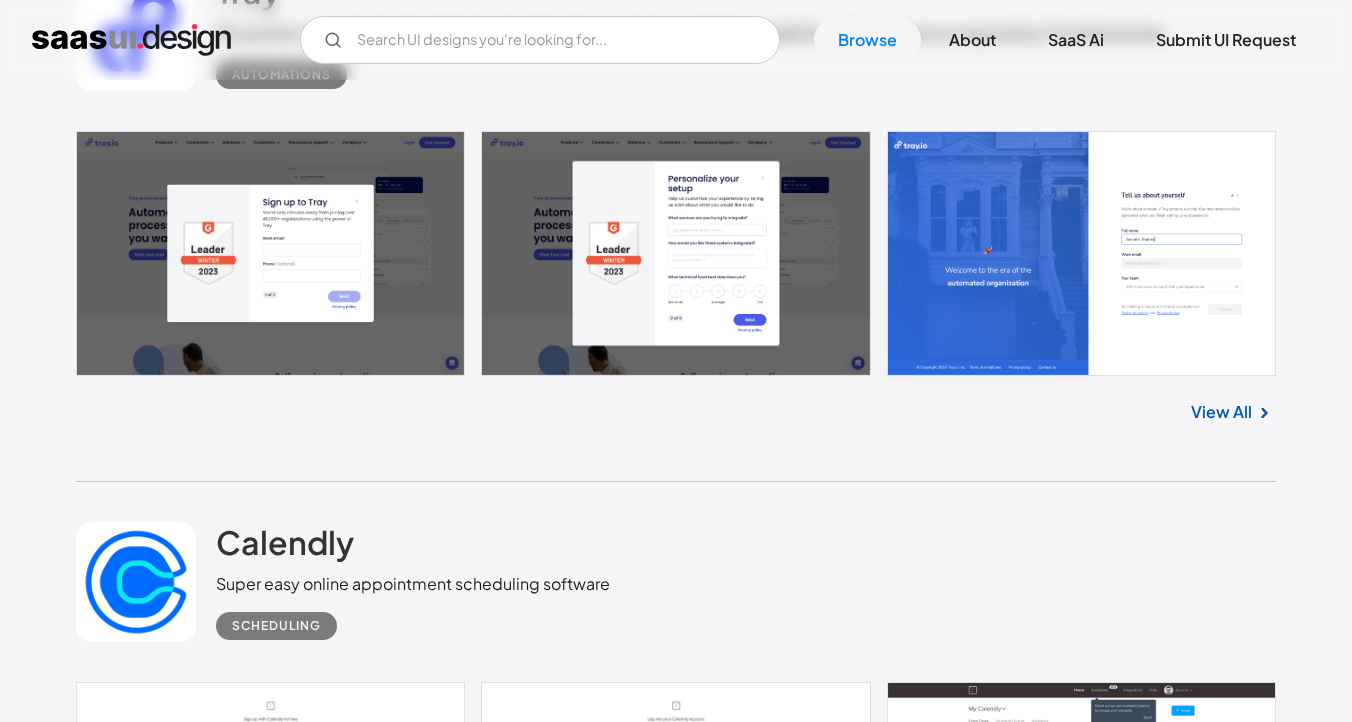 click at bounding box center (676, 253) 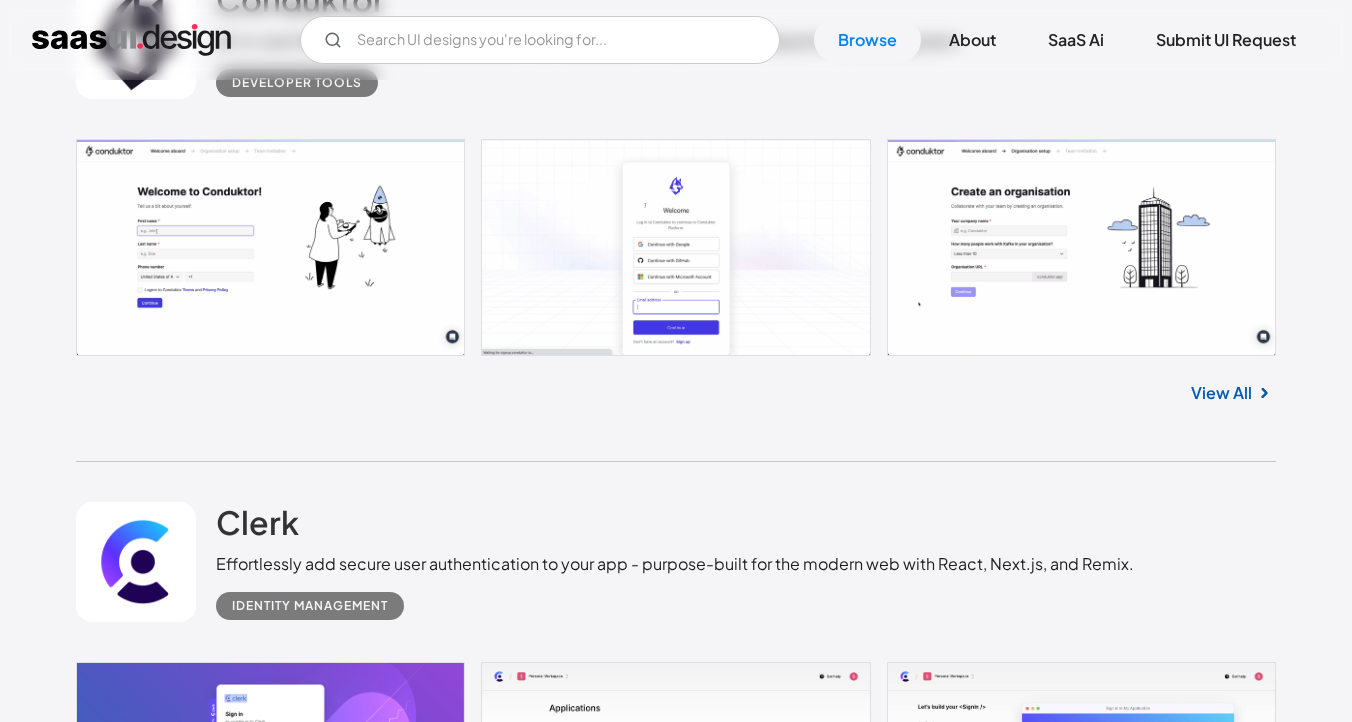 scroll, scrollTop: 3758, scrollLeft: 0, axis: vertical 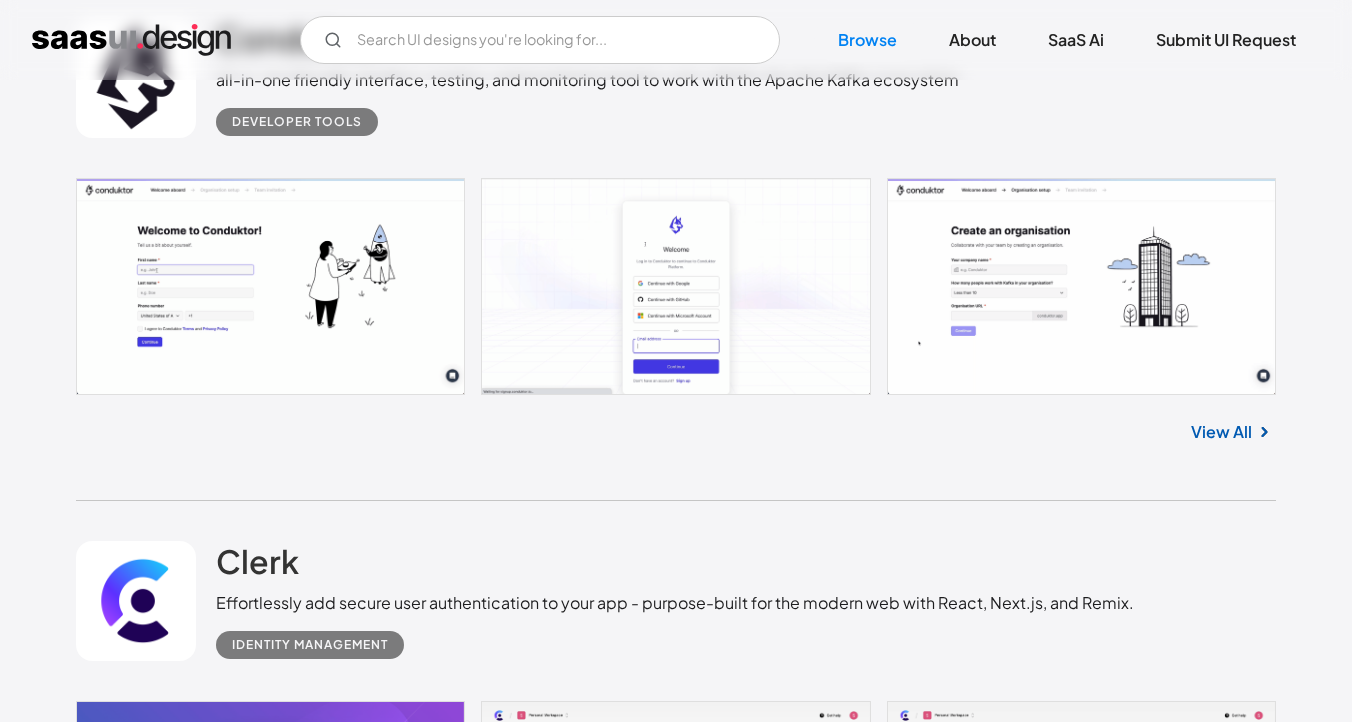 click on "Conduktor all-in-one friendly interface, testing, and monitoring tool to work with the Apache Kafka ecosystem Developer tools No items found. View All" at bounding box center [676, 239] 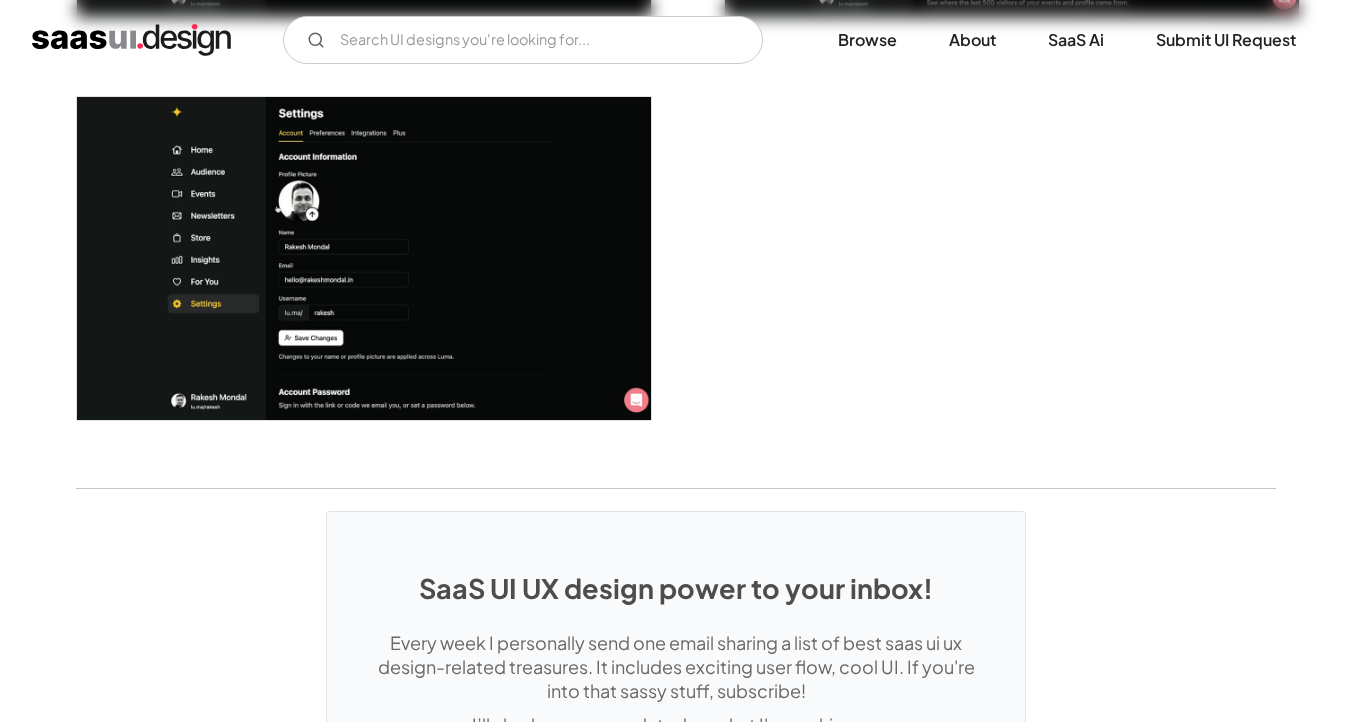 scroll, scrollTop: 5207, scrollLeft: 0, axis: vertical 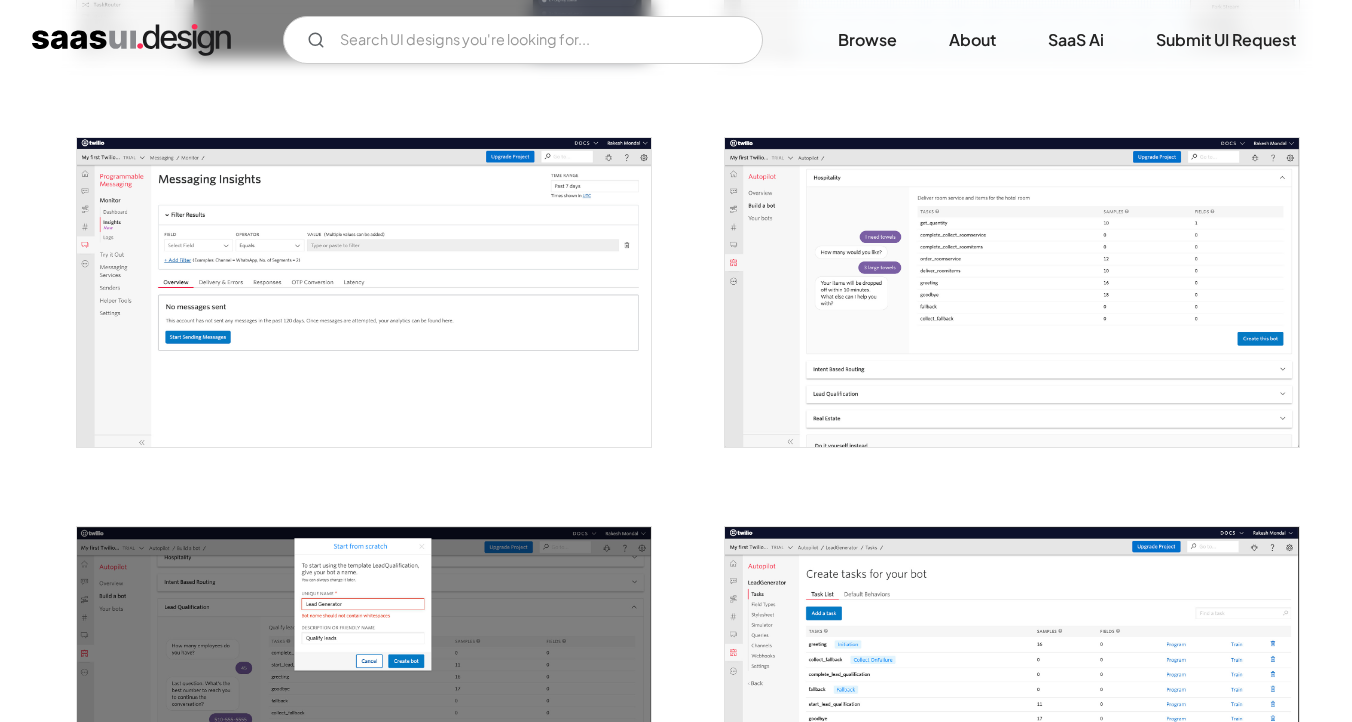 click at bounding box center (364, 292) 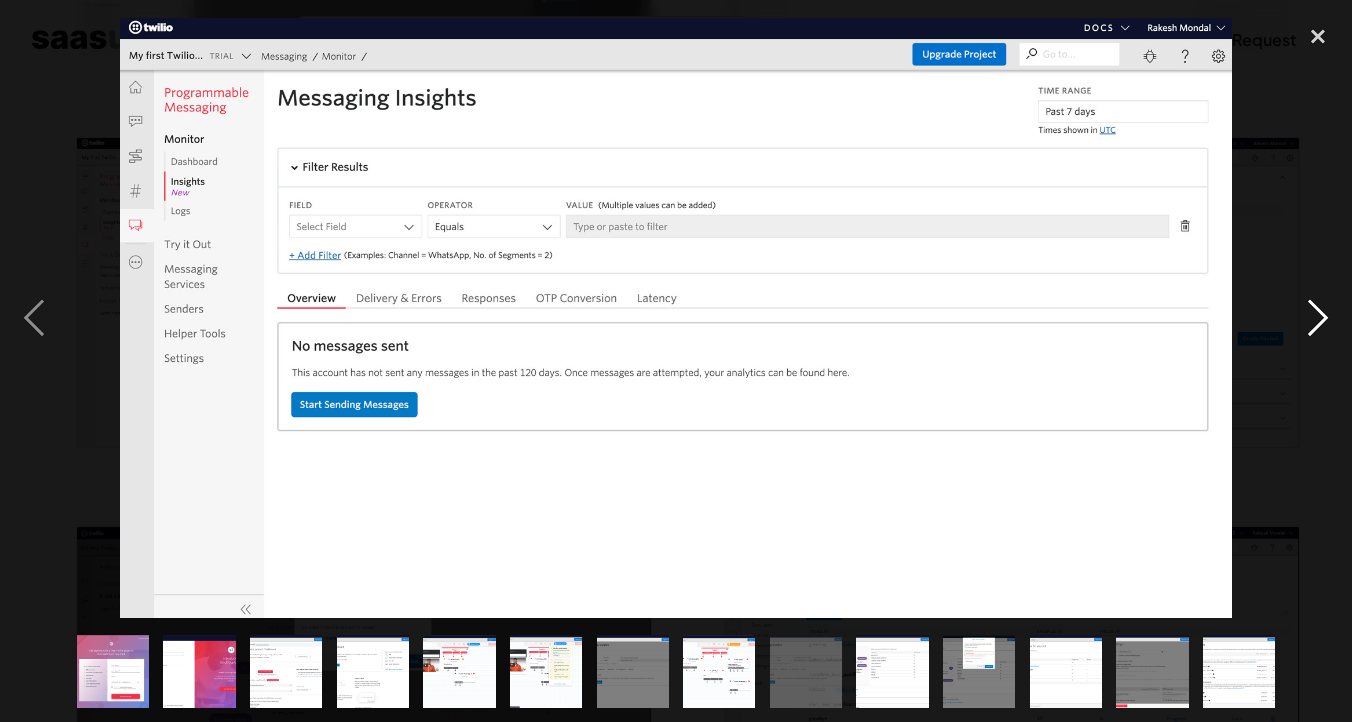 click at bounding box center [1318, 317] 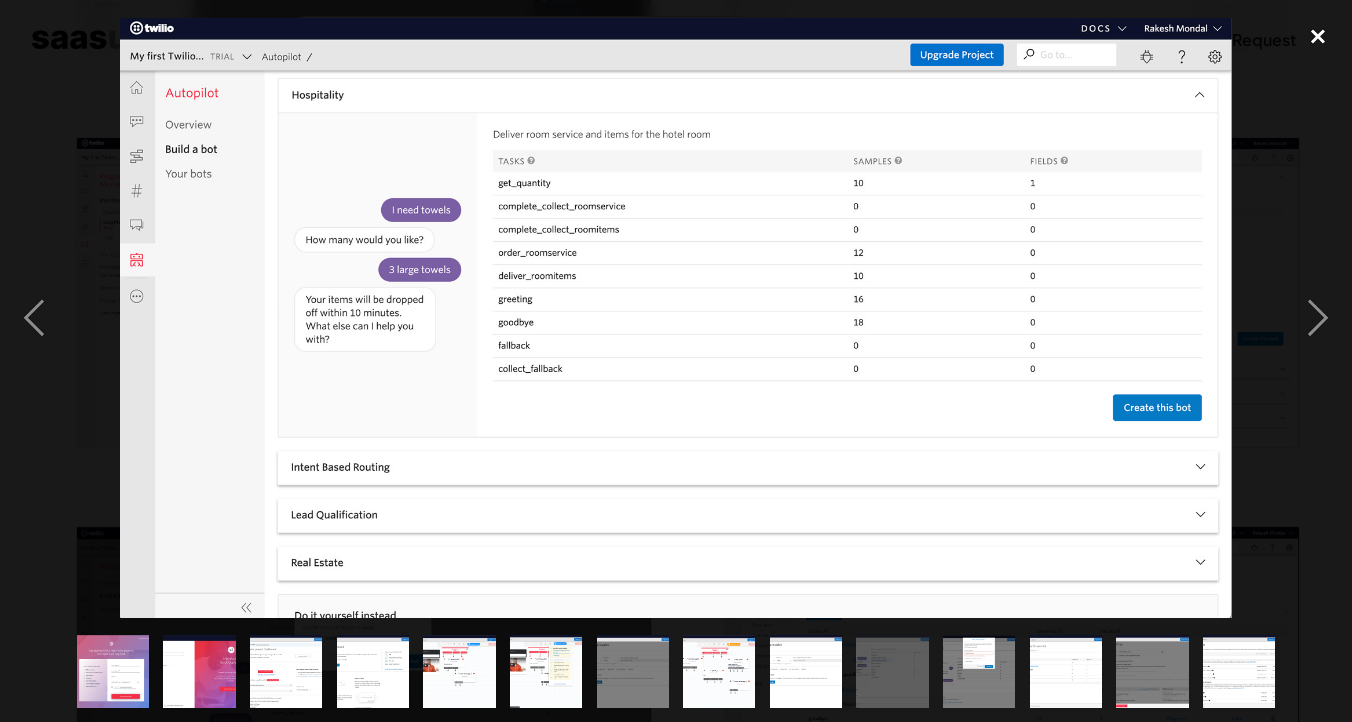 click at bounding box center [1318, 36] 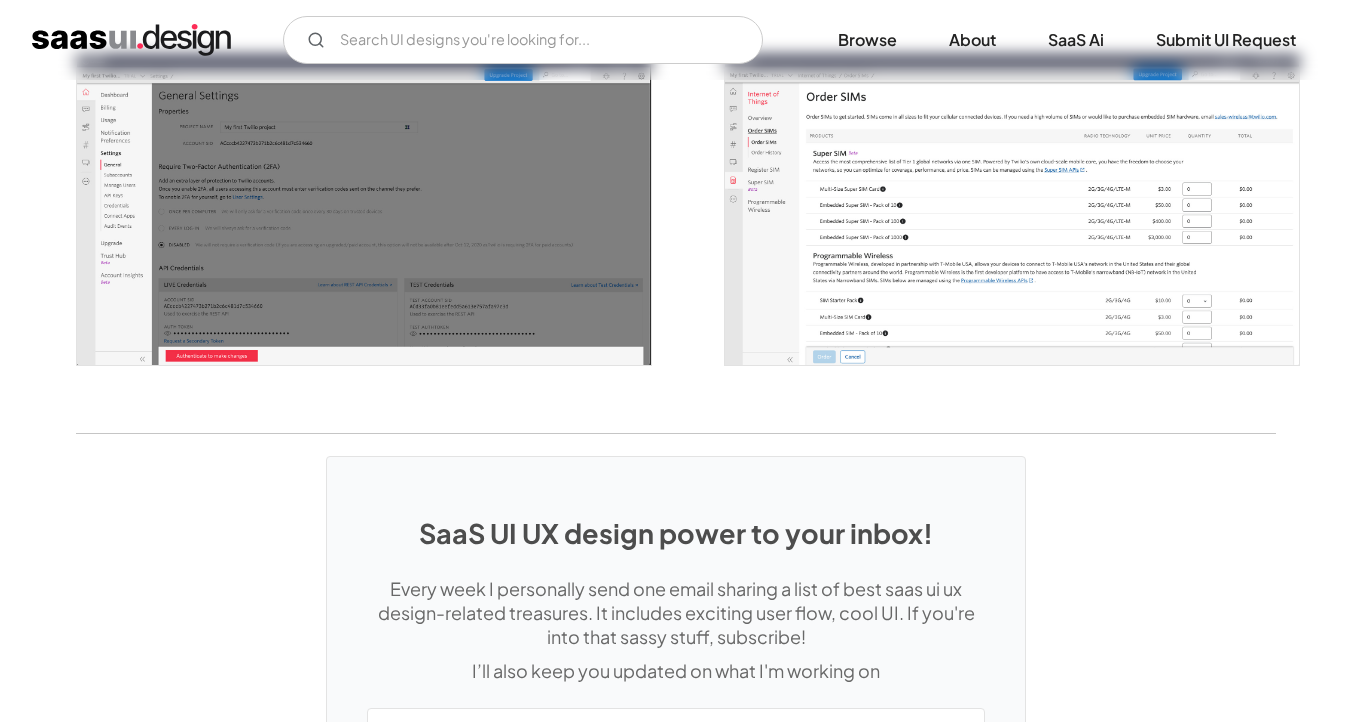 scroll, scrollTop: 3114, scrollLeft: 0, axis: vertical 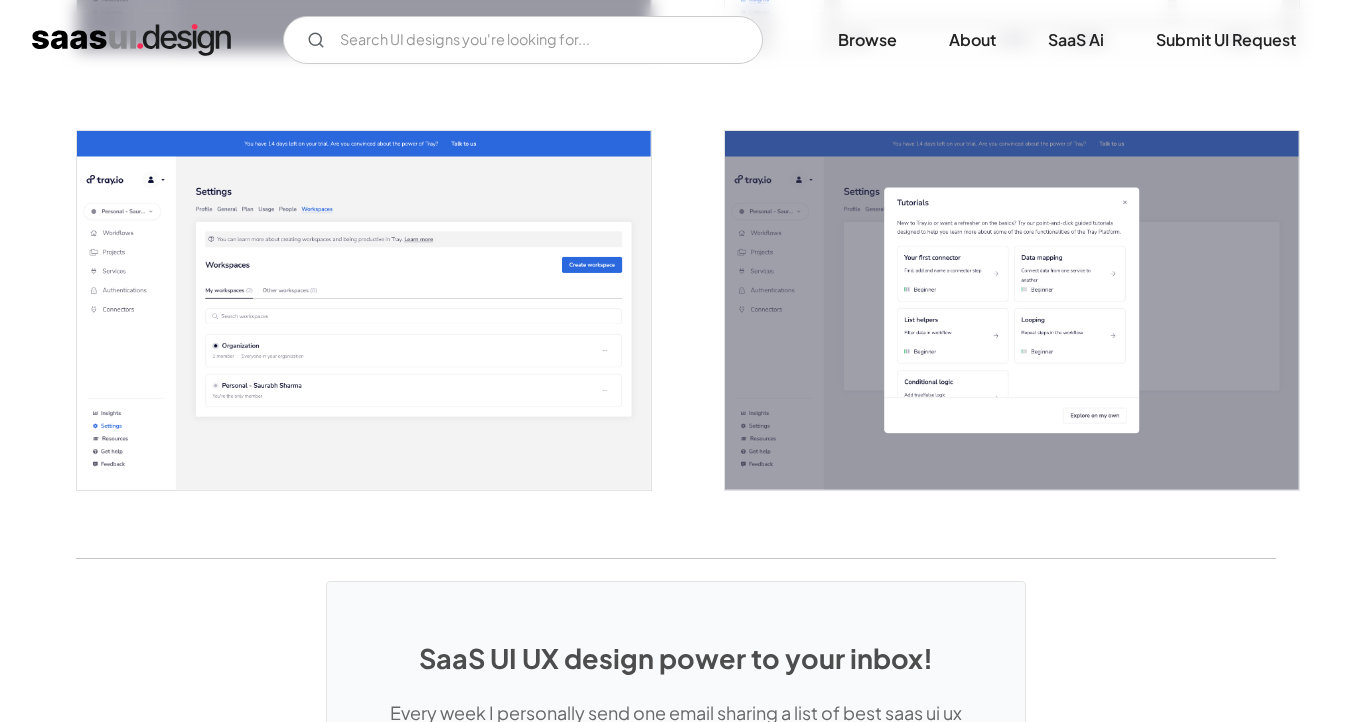 click at bounding box center [364, 310] 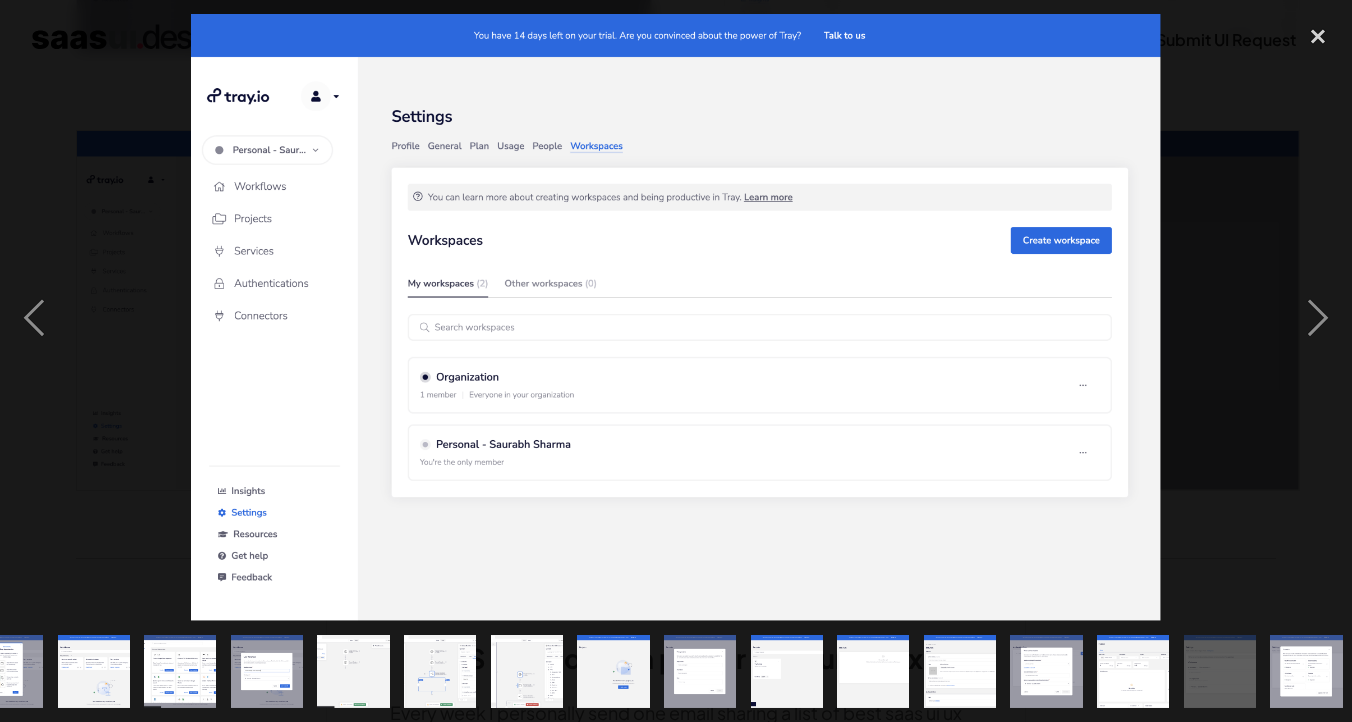 scroll, scrollTop: 0, scrollLeft: 395, axis: horizontal 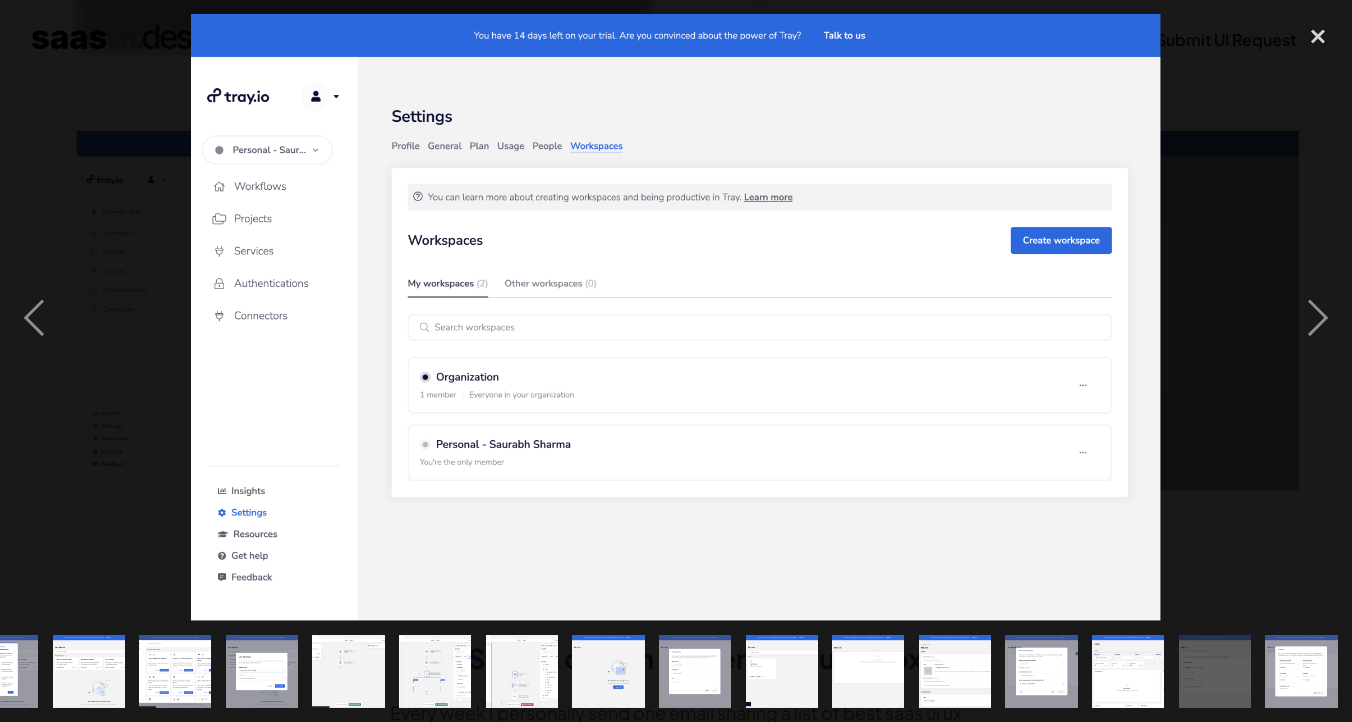 click at bounding box center [676, 317] 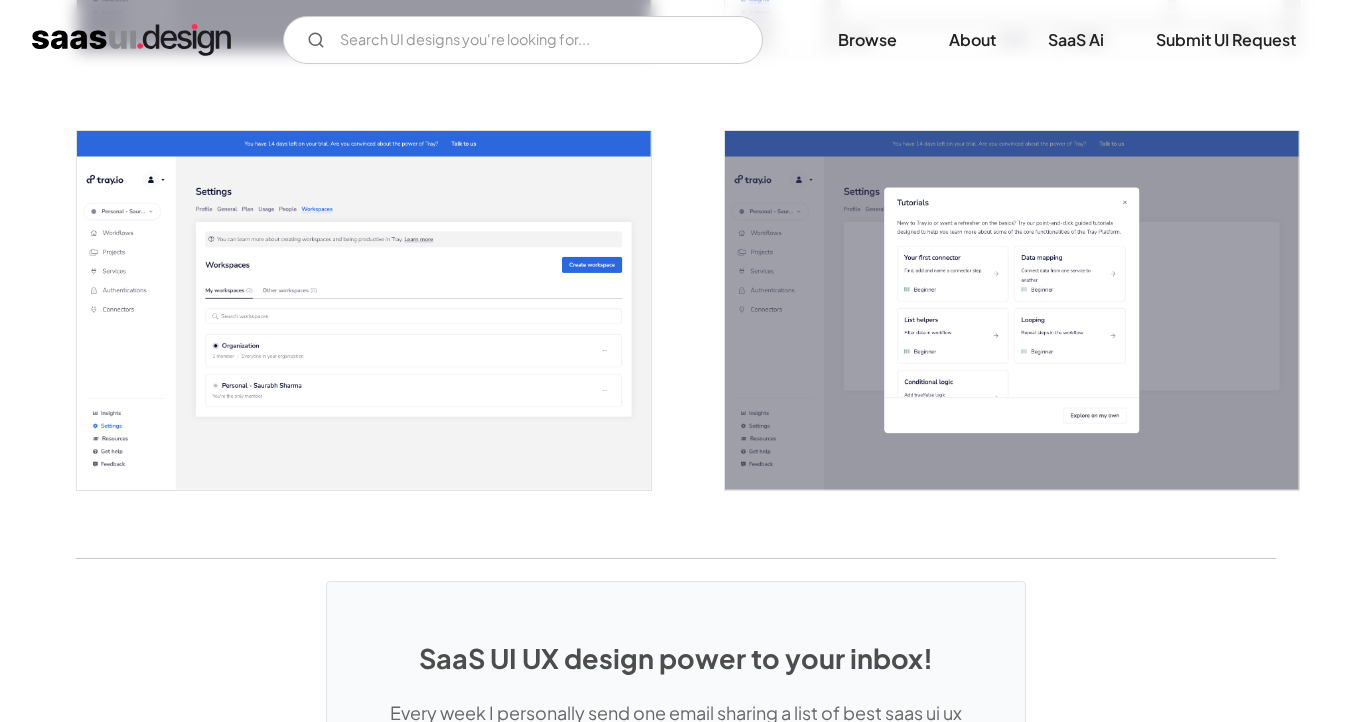 scroll, scrollTop: 0, scrollLeft: 0, axis: both 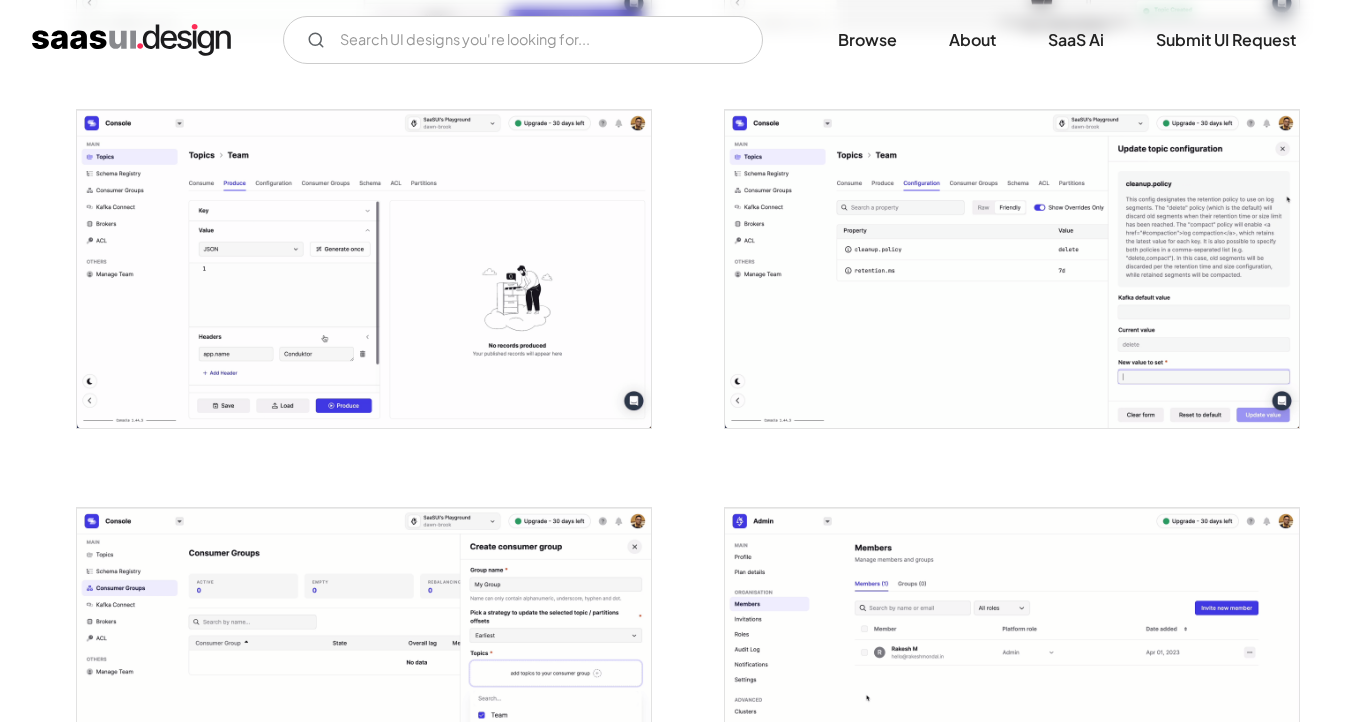 click at bounding box center (364, 268) 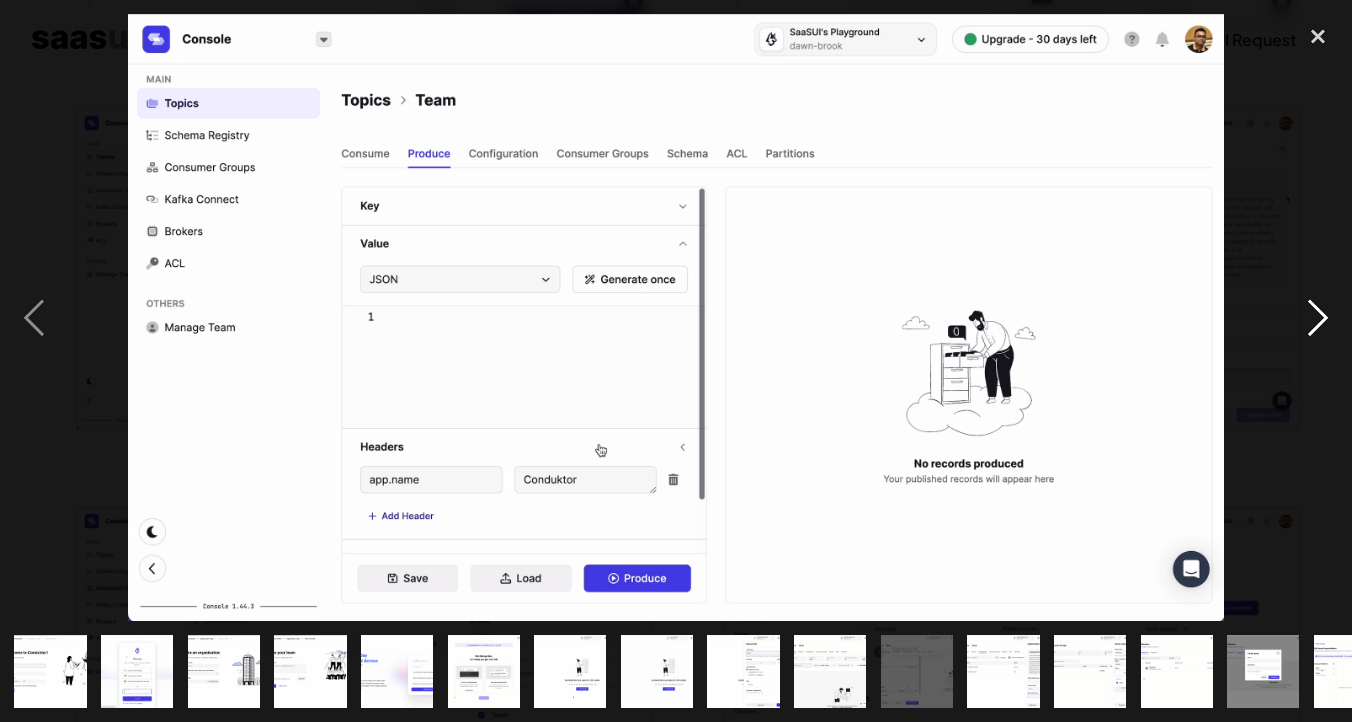 click at bounding box center (1318, 317) 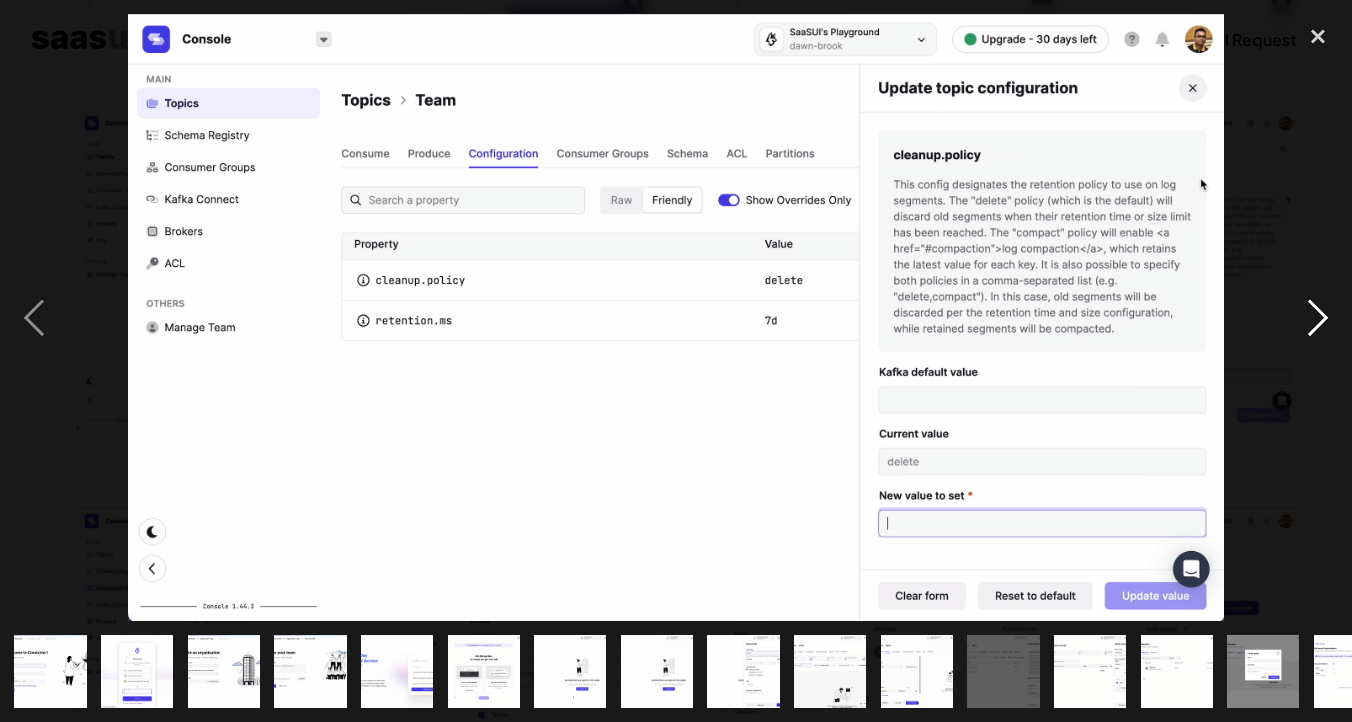 click at bounding box center [1318, 317] 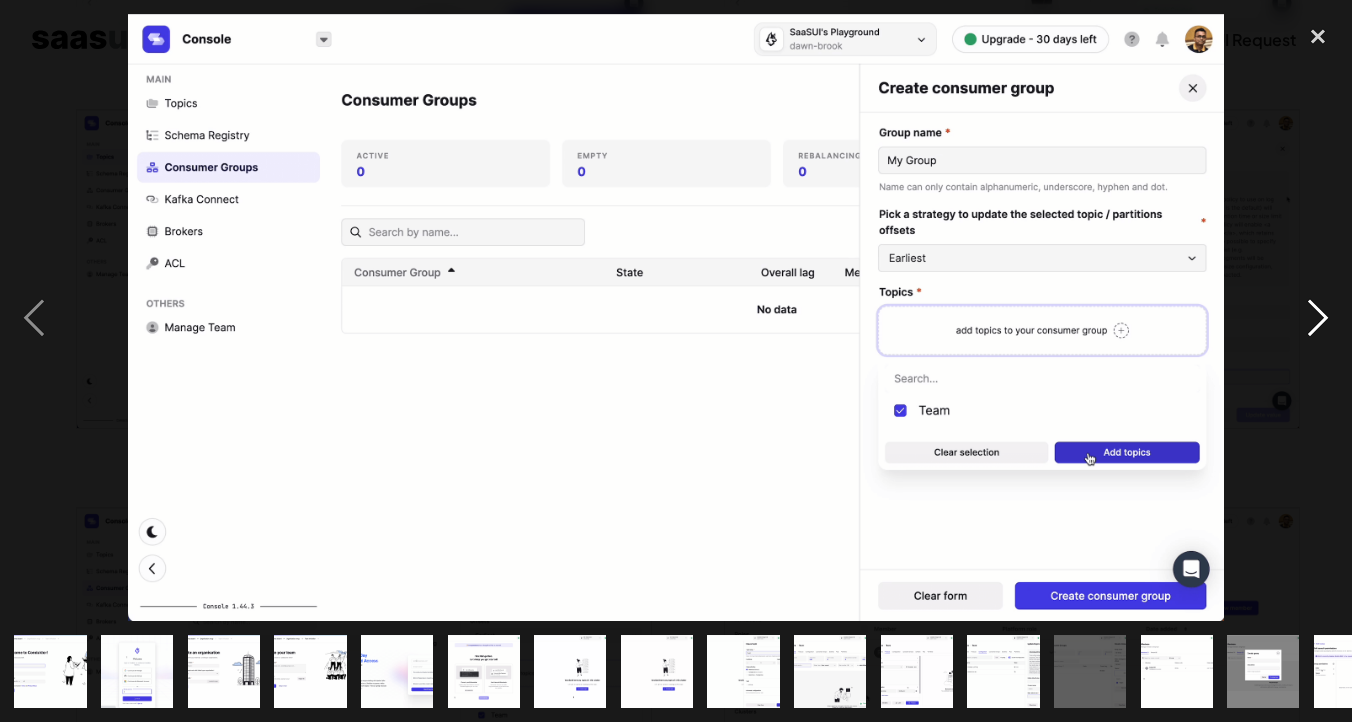 click at bounding box center [1318, 317] 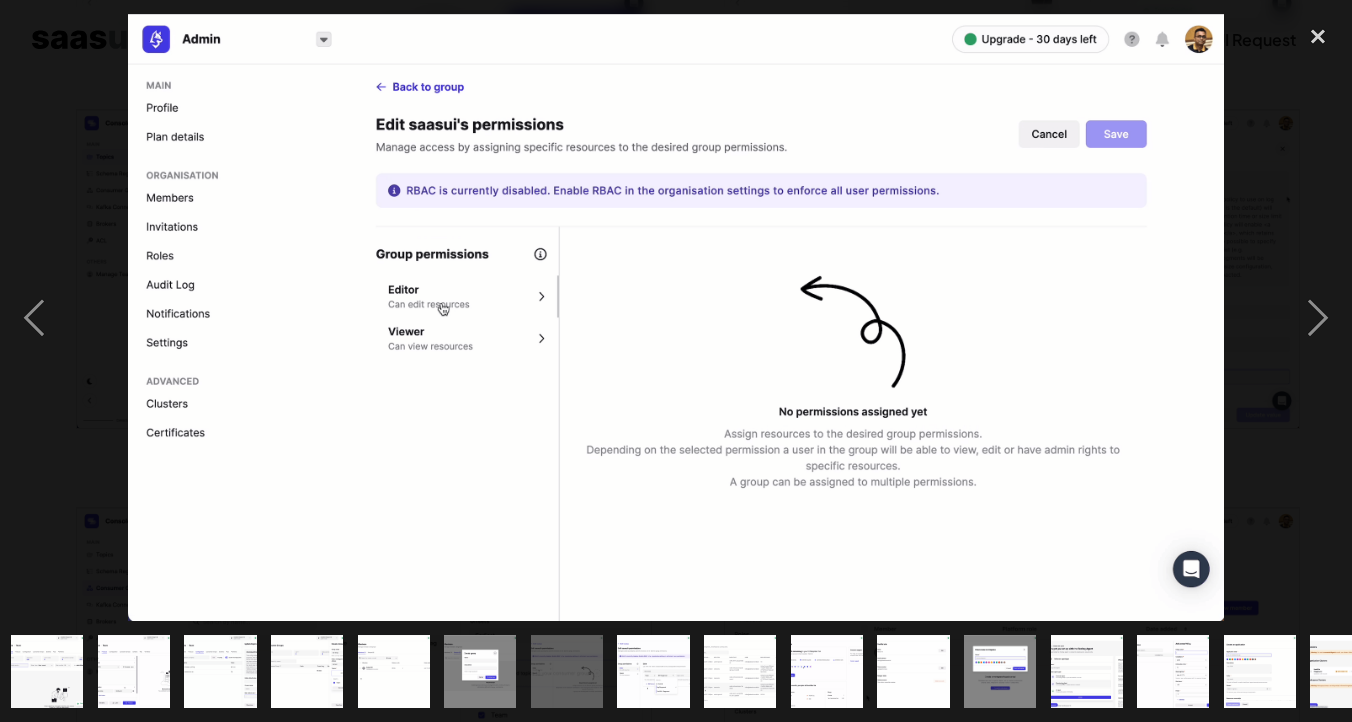 scroll, scrollTop: 0, scrollLeft: 828, axis: horizontal 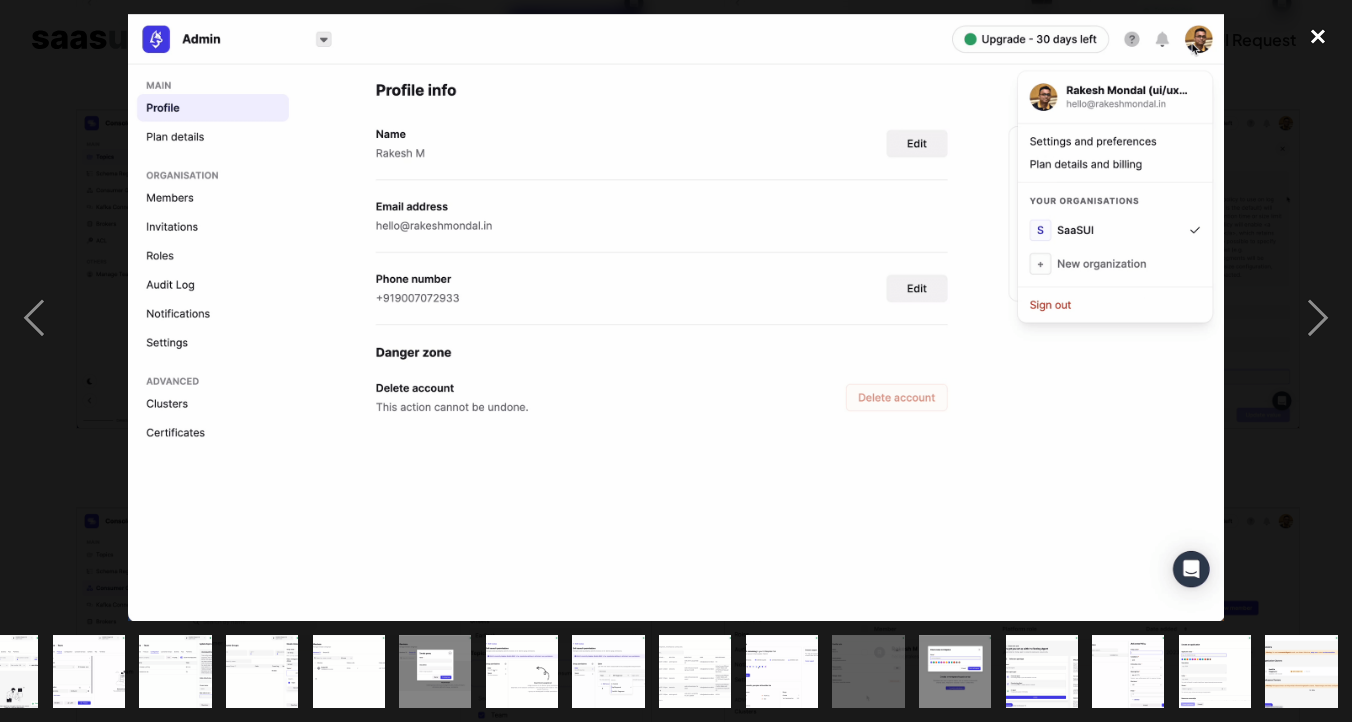 click at bounding box center [1318, 36] 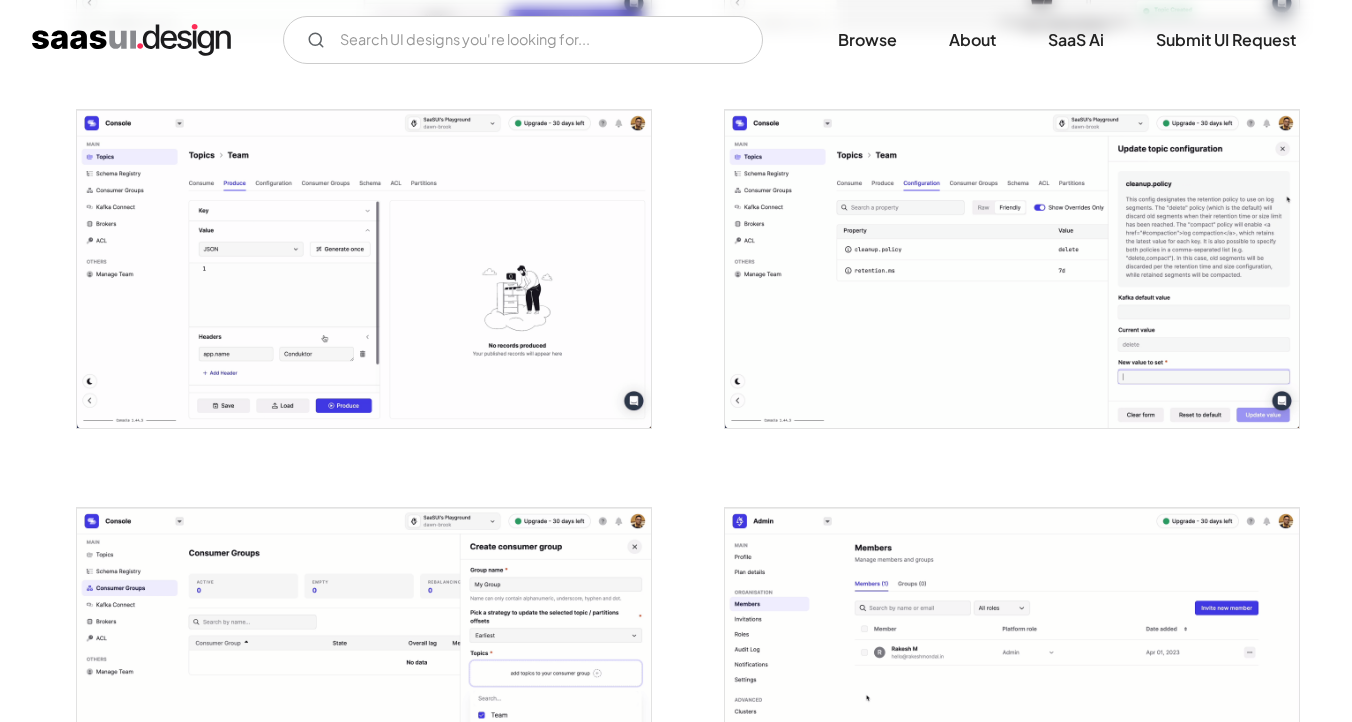 scroll, scrollTop: 0, scrollLeft: 0, axis: both 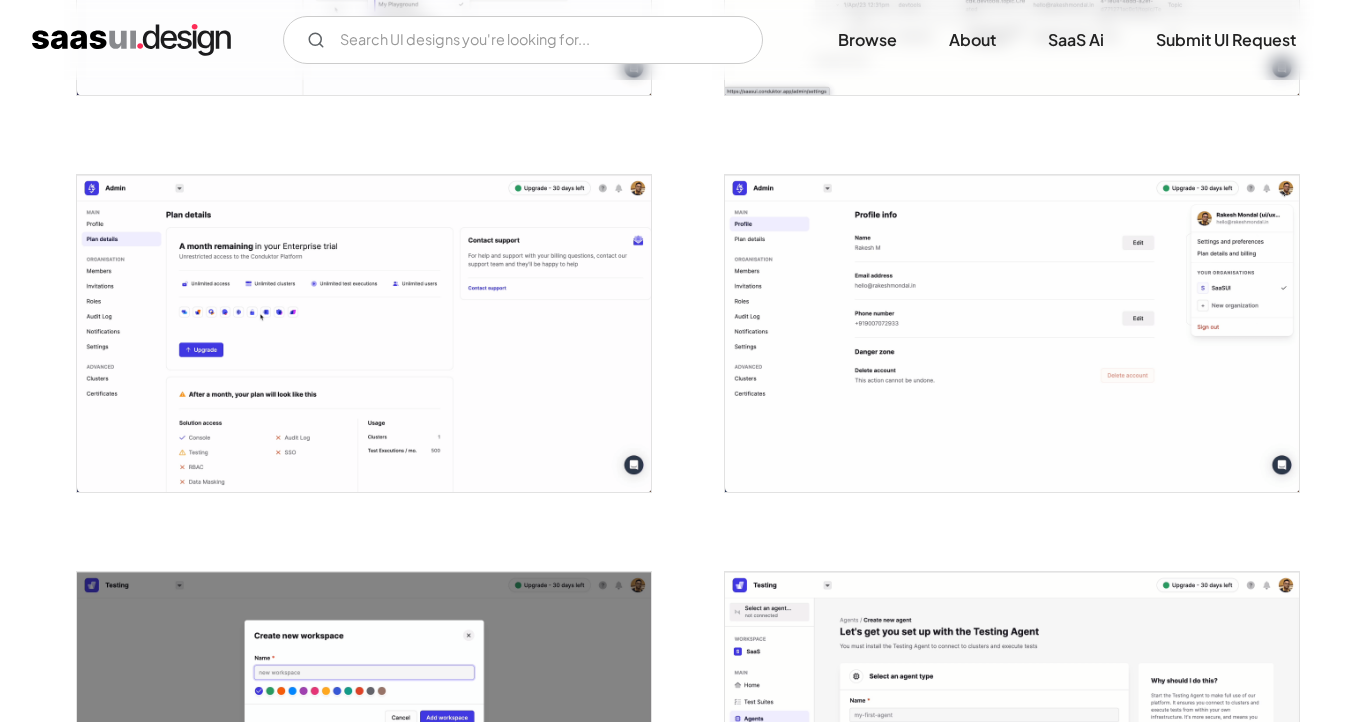 click at bounding box center [676, -871] 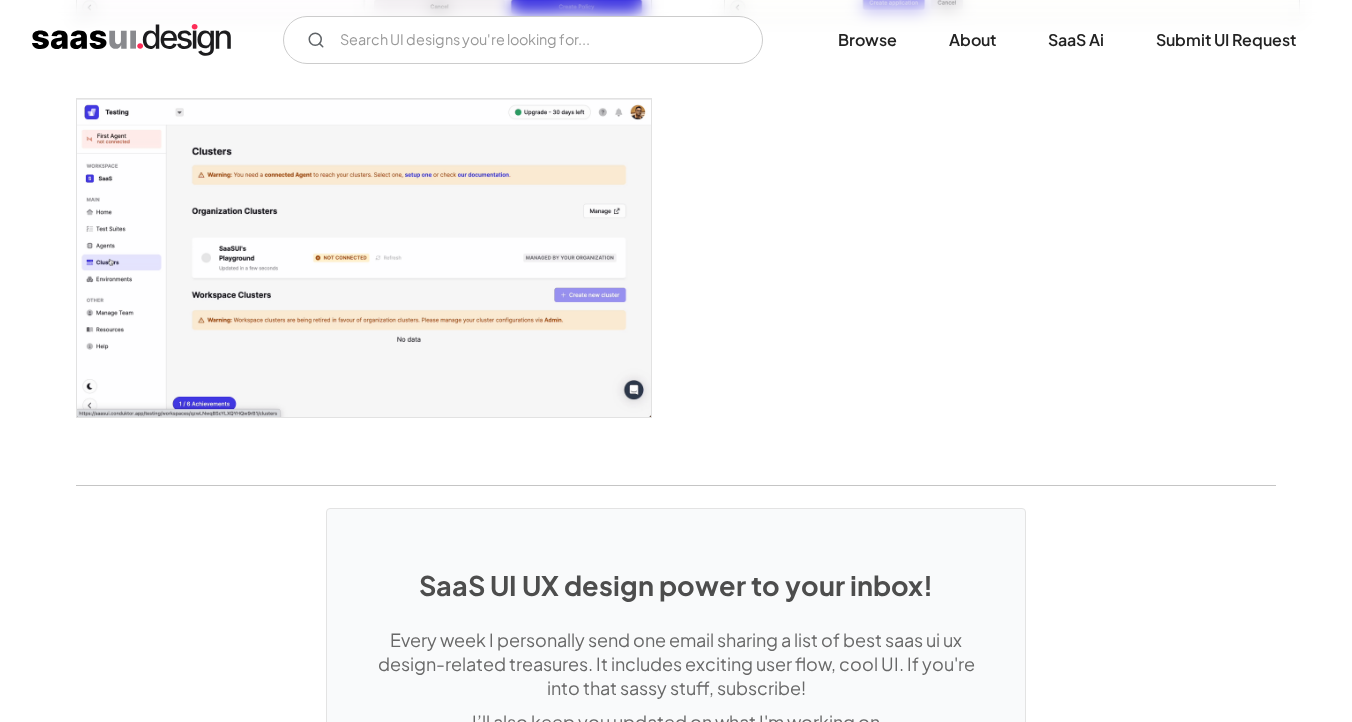 scroll, scrollTop: 5142, scrollLeft: 0, axis: vertical 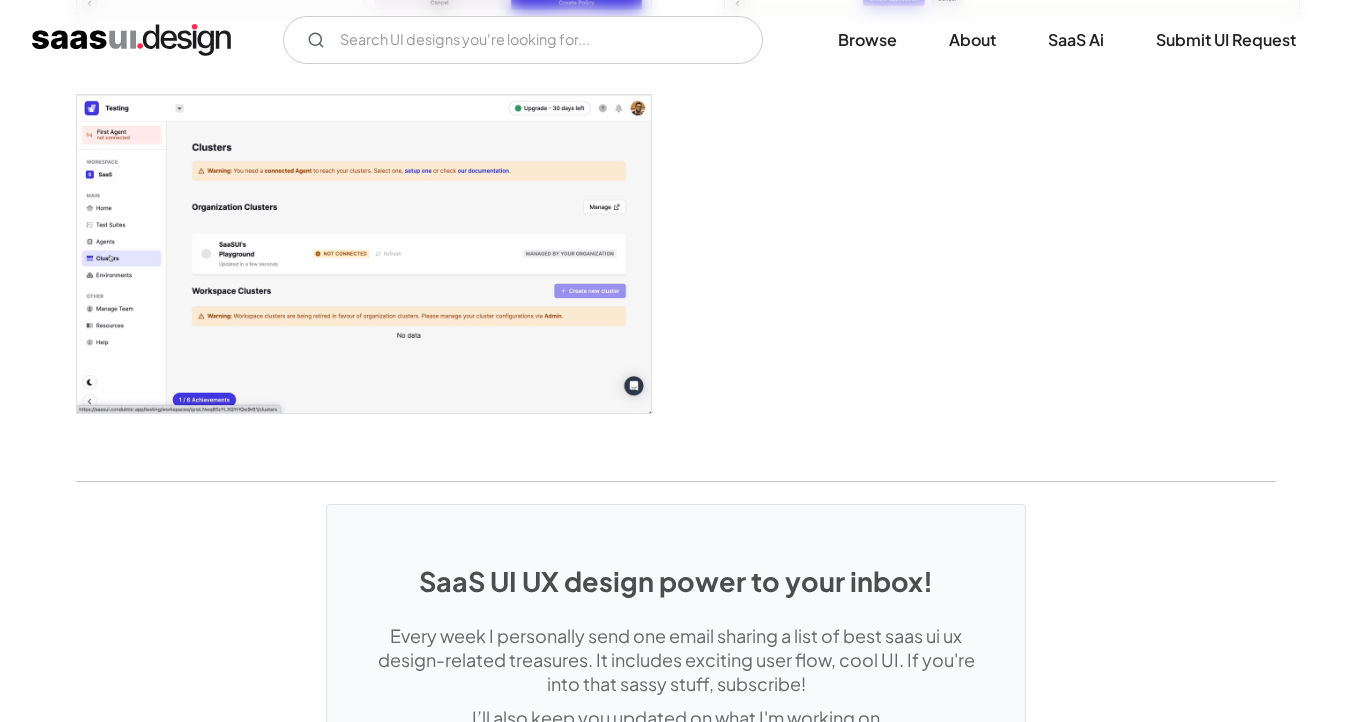 click at bounding box center [364, 253] 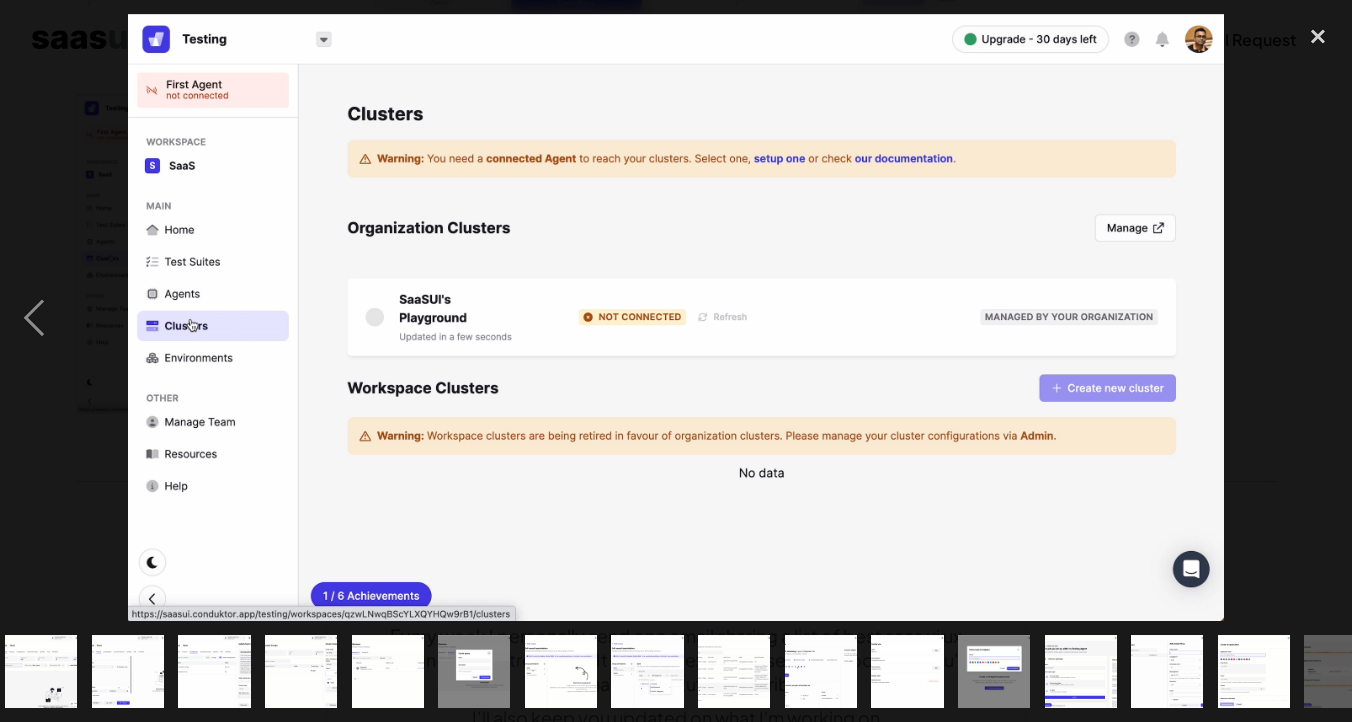 scroll, scrollTop: 0, scrollLeft: 828, axis: horizontal 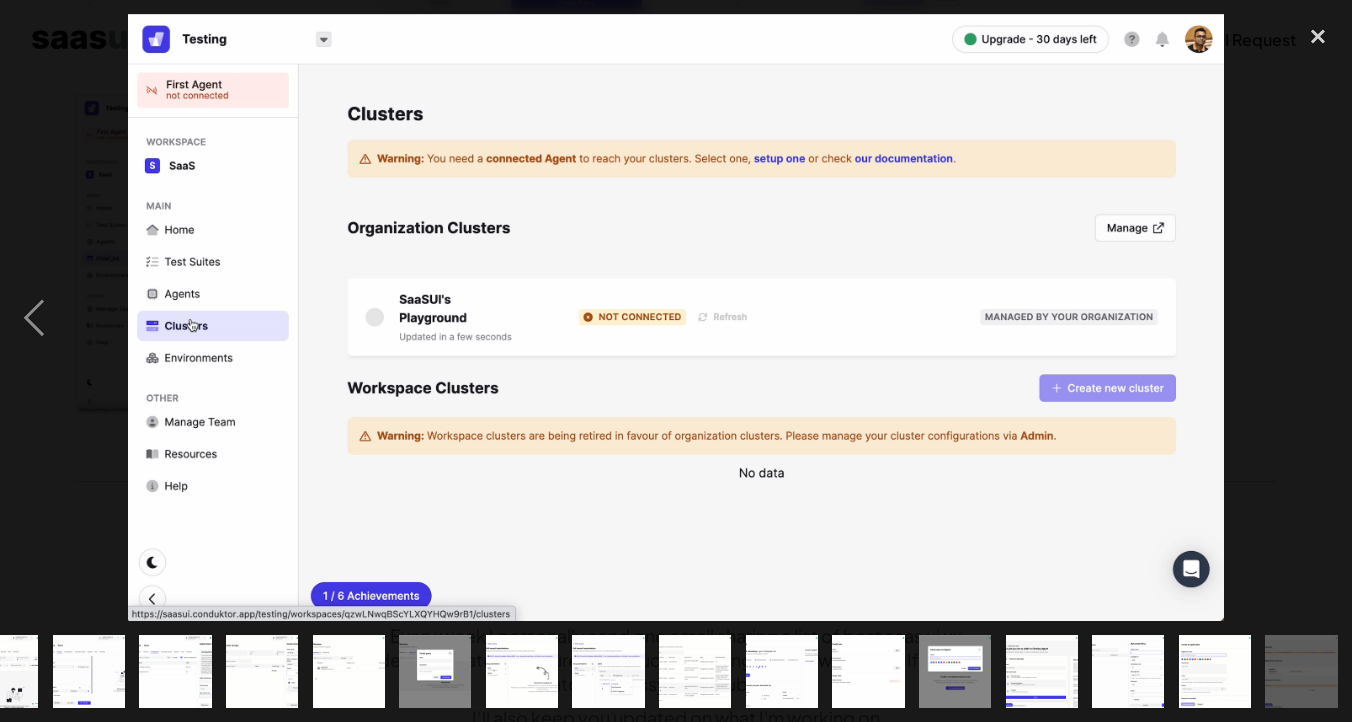 click at bounding box center (676, 317) 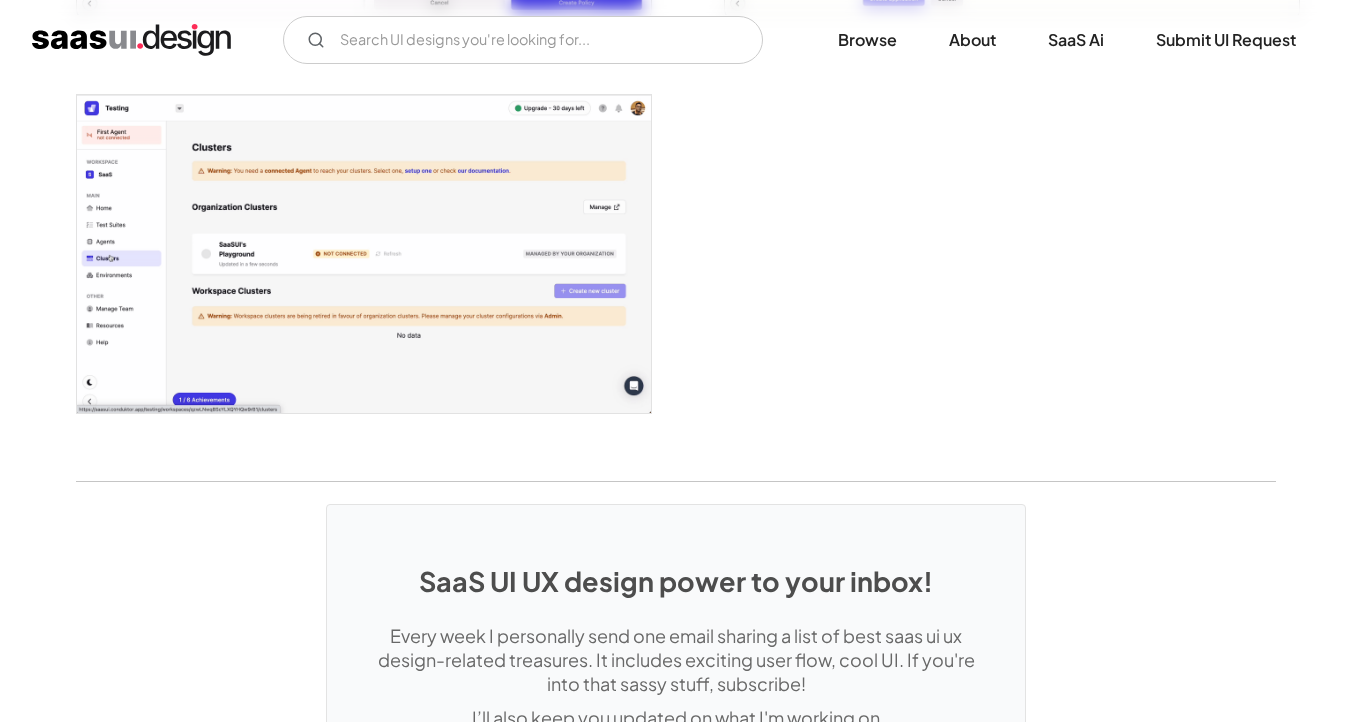 scroll, scrollTop: 0, scrollLeft: 0, axis: both 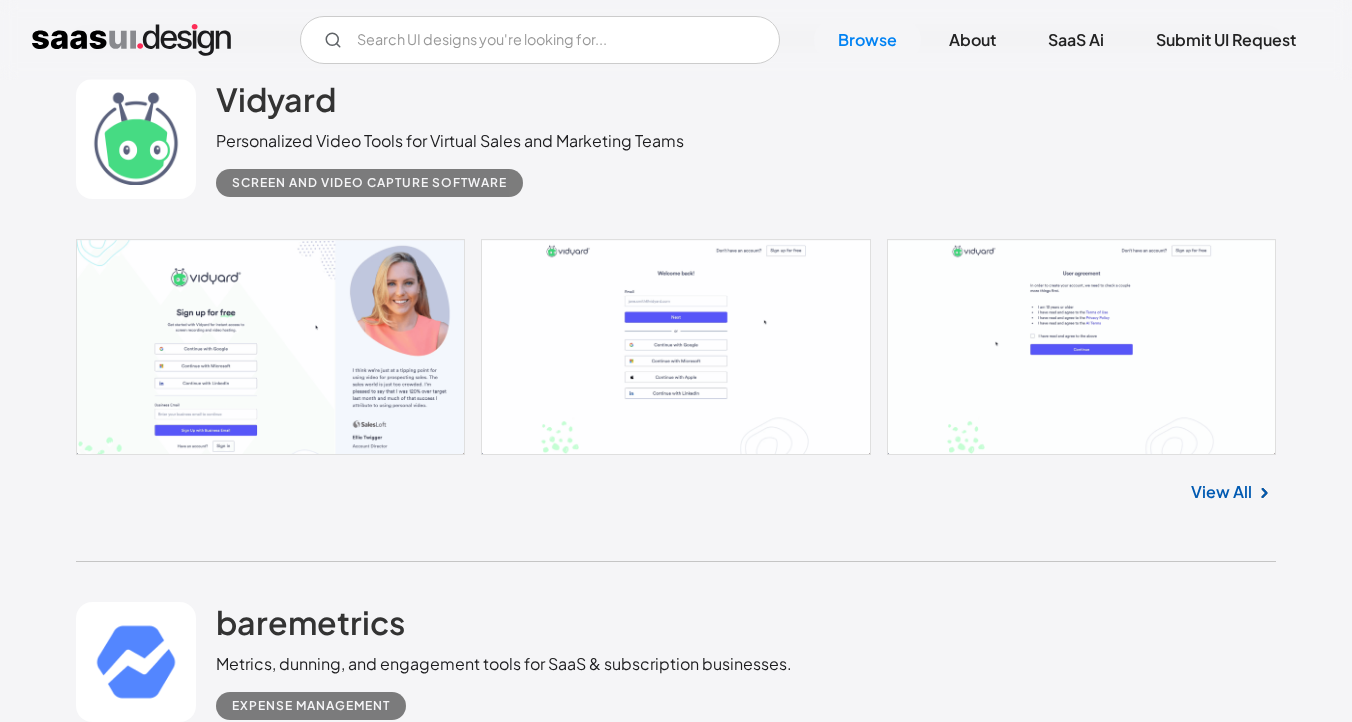 click at bounding box center [676, 1387] 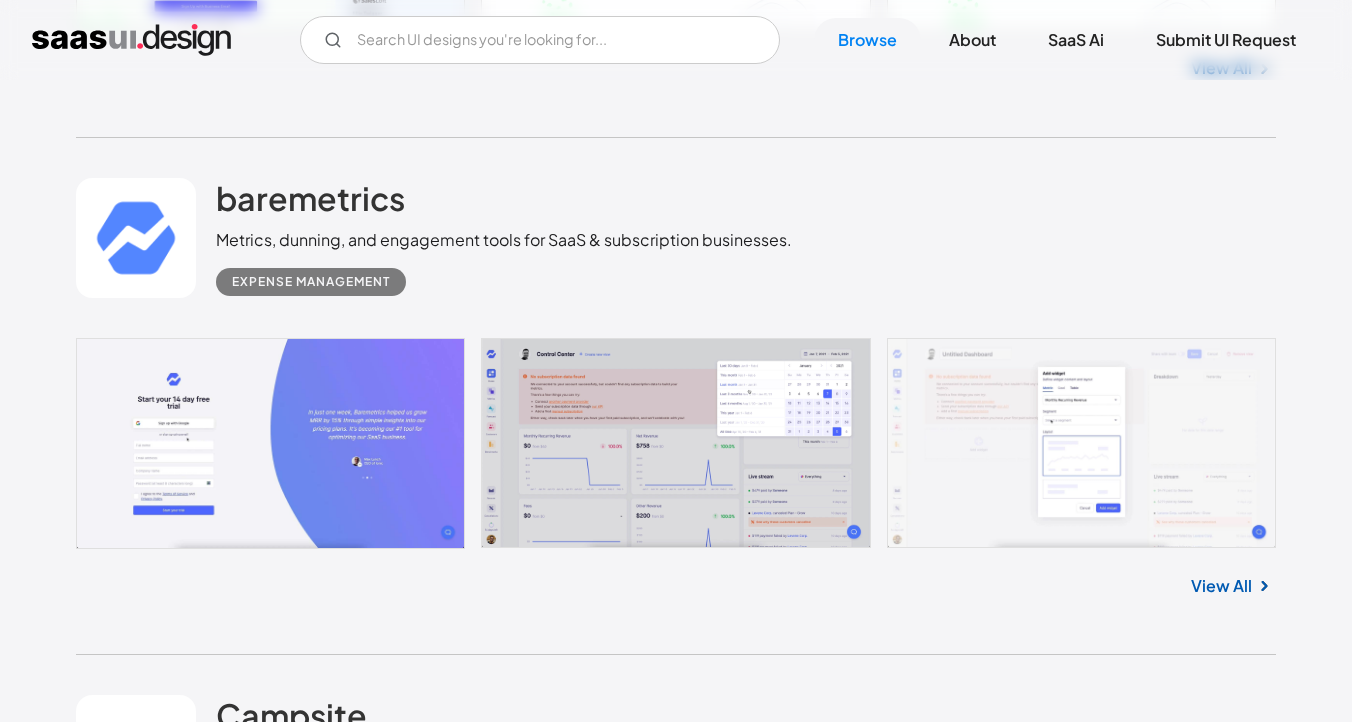 scroll, scrollTop: 5214, scrollLeft: 0, axis: vertical 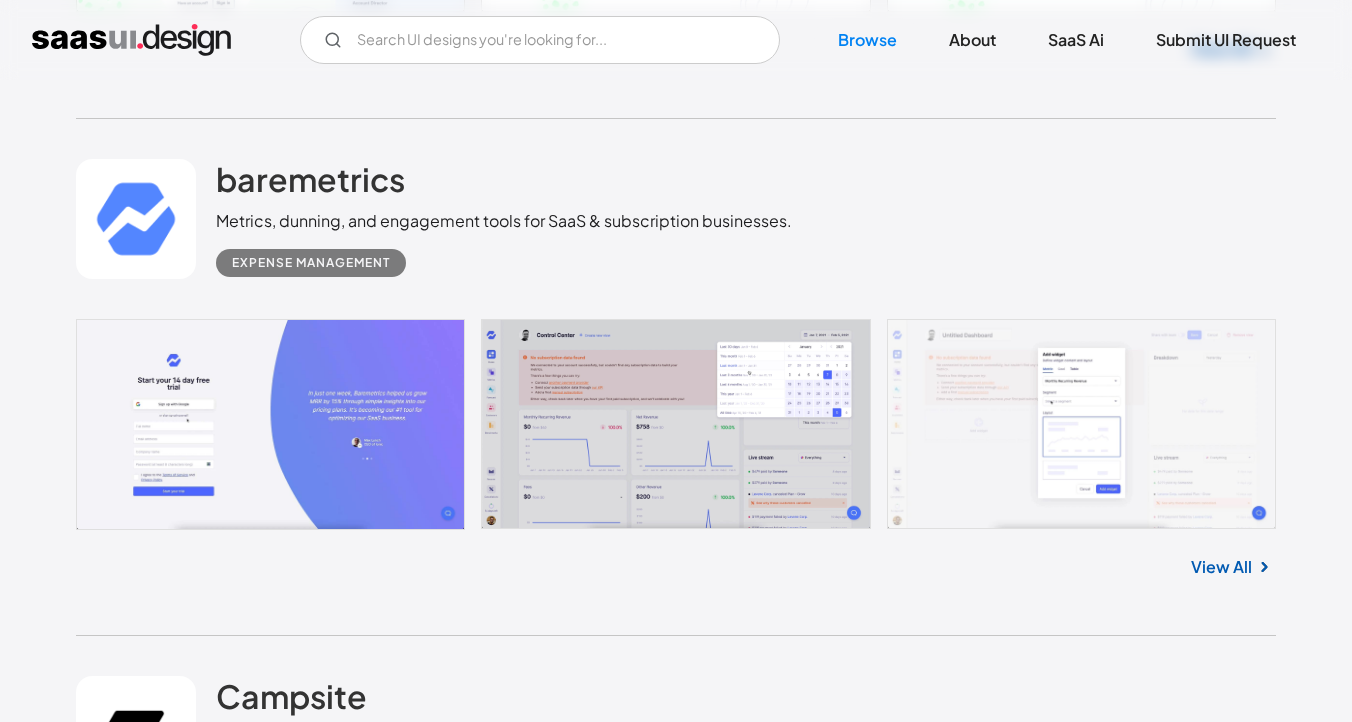 click at bounding box center (676, 1476) 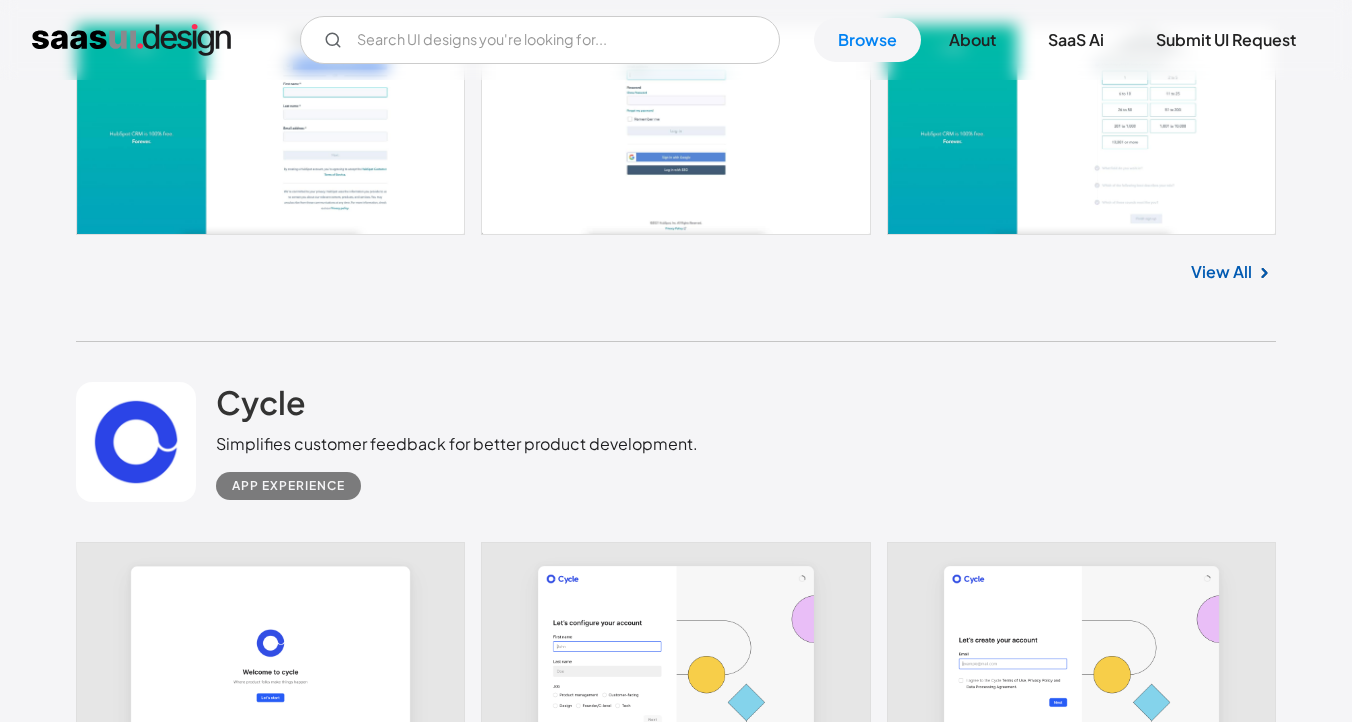 click on "Attio Powerful, flexible and data-driven CRM CRM" at bounding box center (676, 1543) 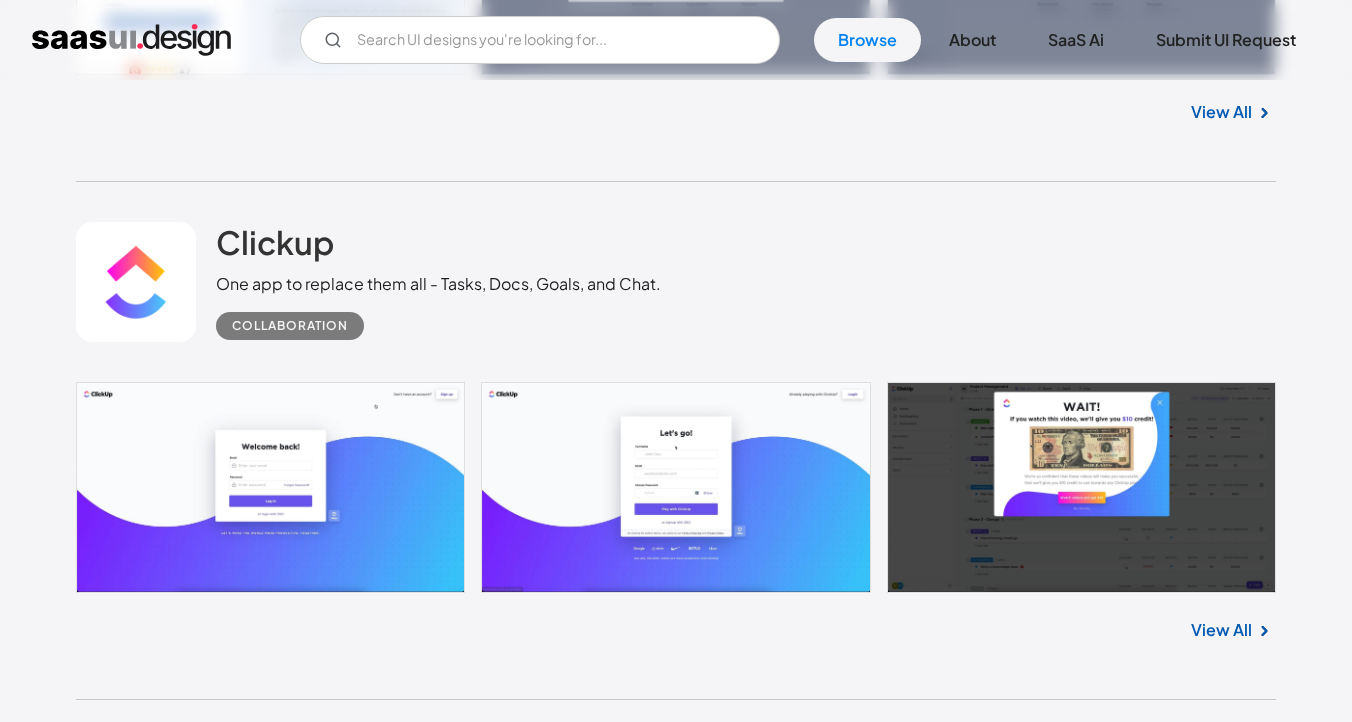 scroll, scrollTop: 14232, scrollLeft: 0, axis: vertical 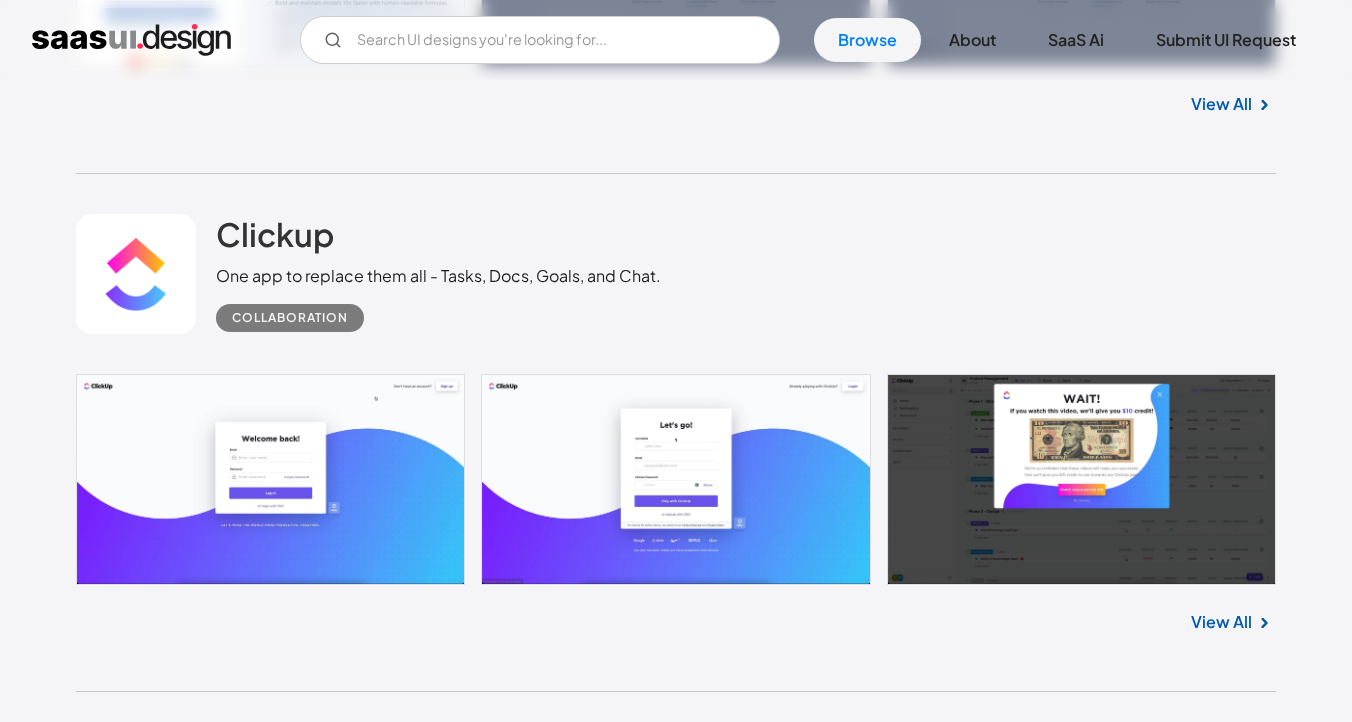 drag, startPoint x: 233, startPoint y: 248, endPoint x: 326, endPoint y: 360, distance: 145.57816 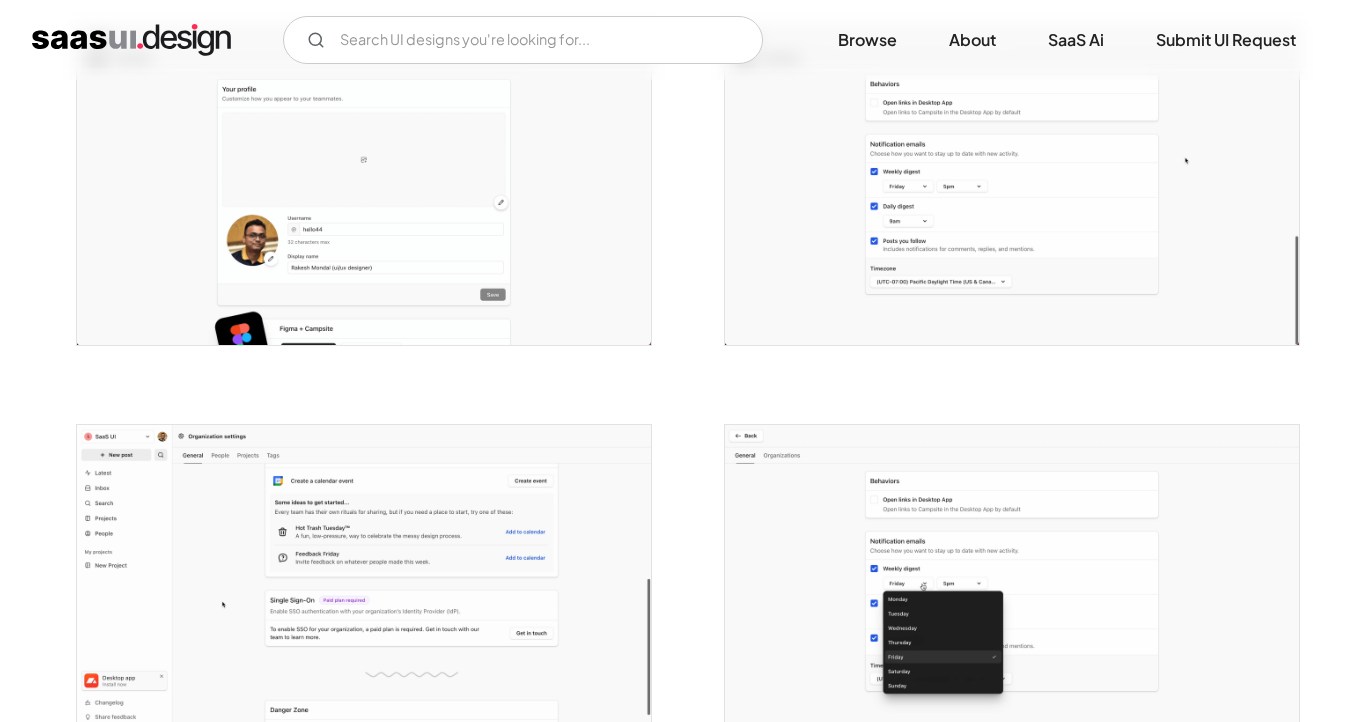 scroll, scrollTop: 3868, scrollLeft: 0, axis: vertical 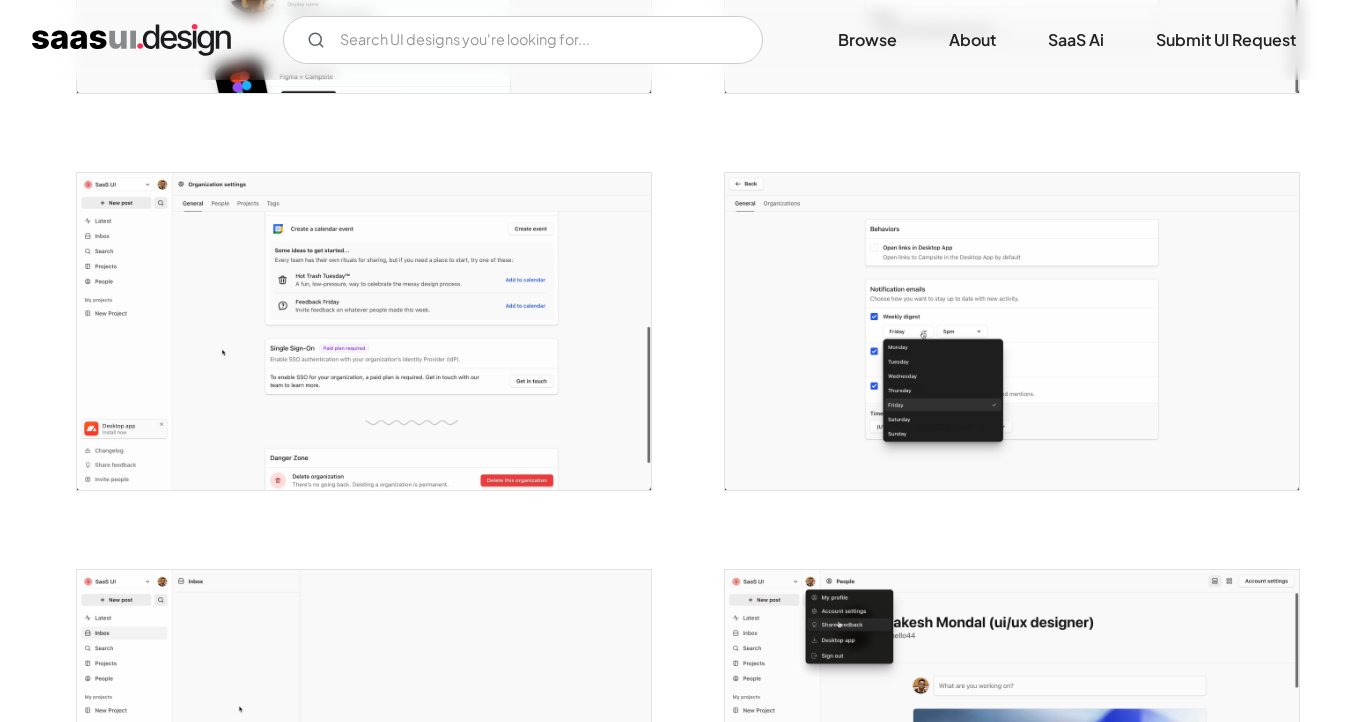 click at bounding box center (676, -1269) 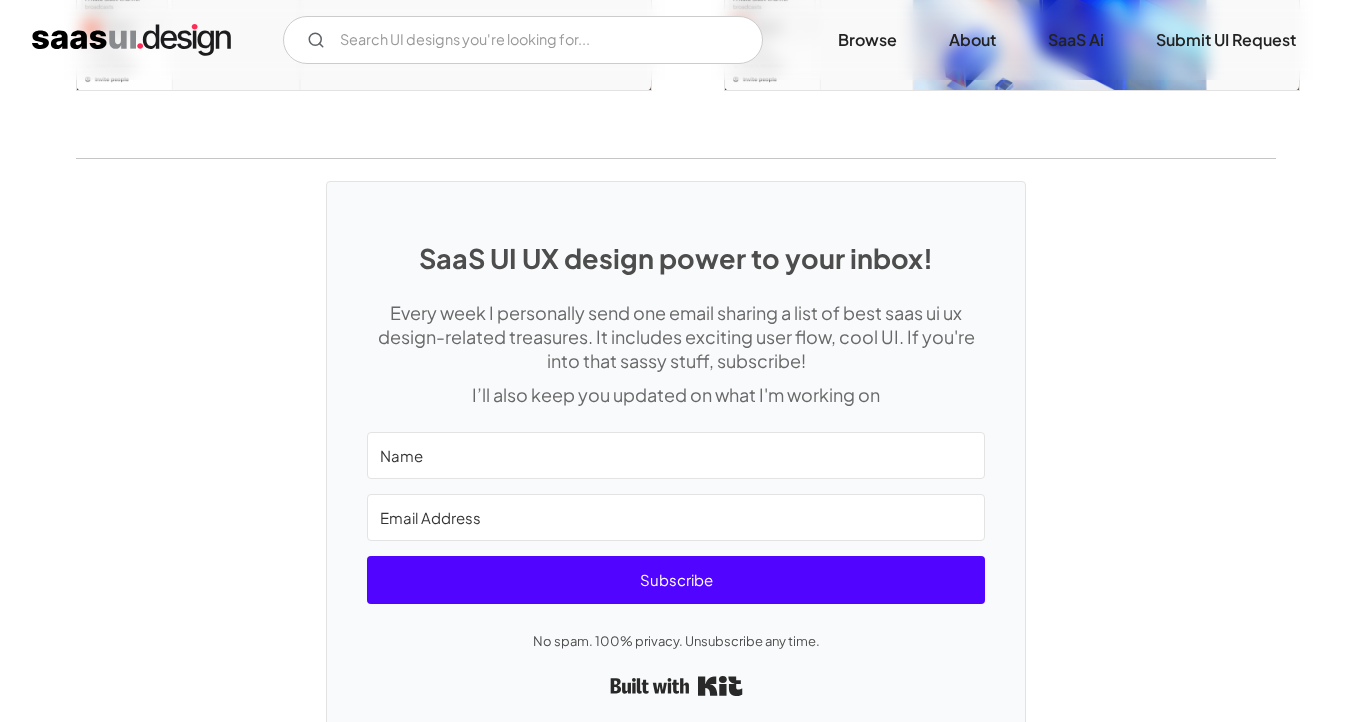 scroll, scrollTop: 4753, scrollLeft: 0, axis: vertical 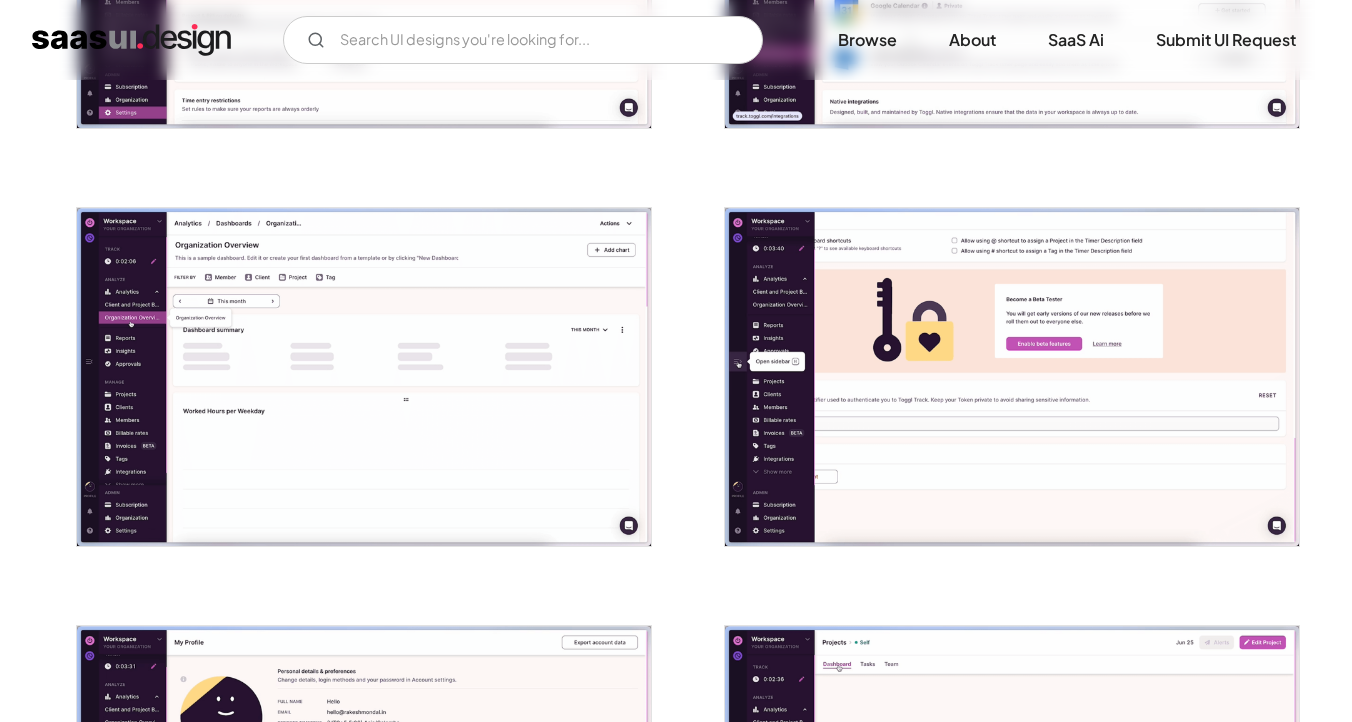 click at bounding box center [676, 2035] 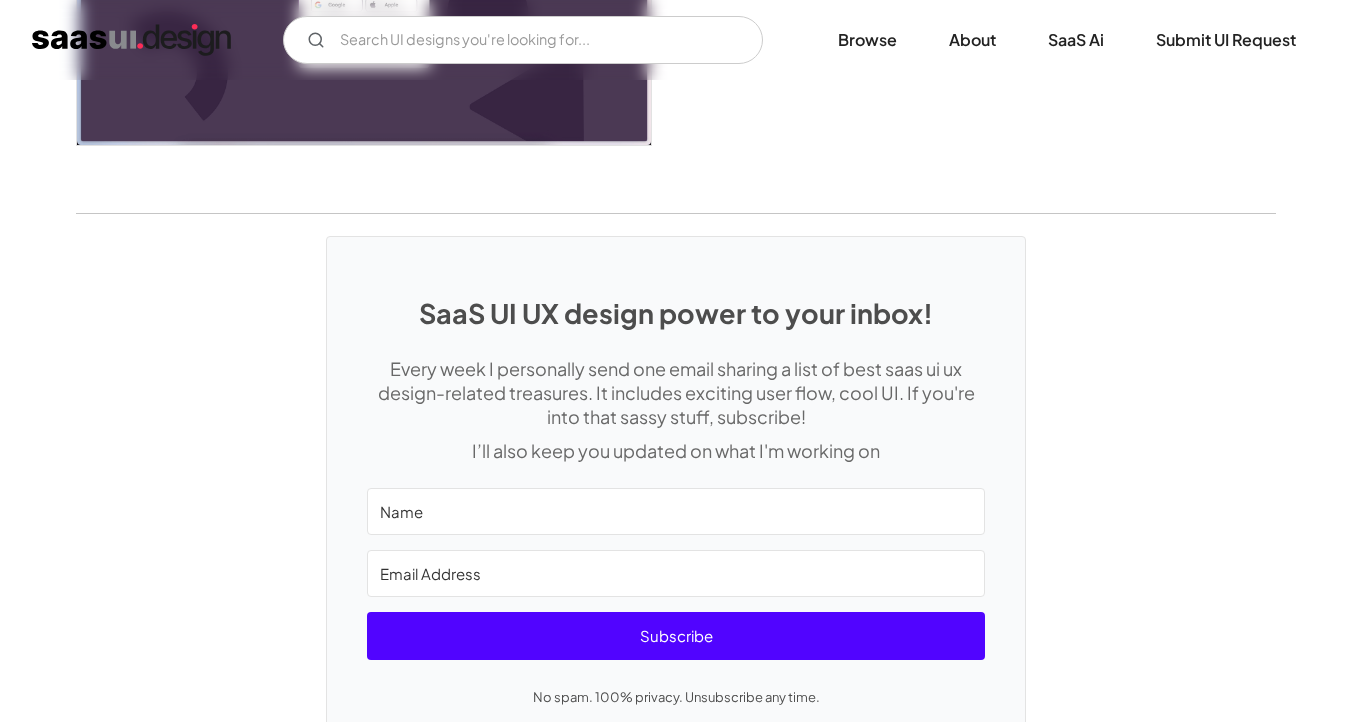 scroll, scrollTop: 4981, scrollLeft: 0, axis: vertical 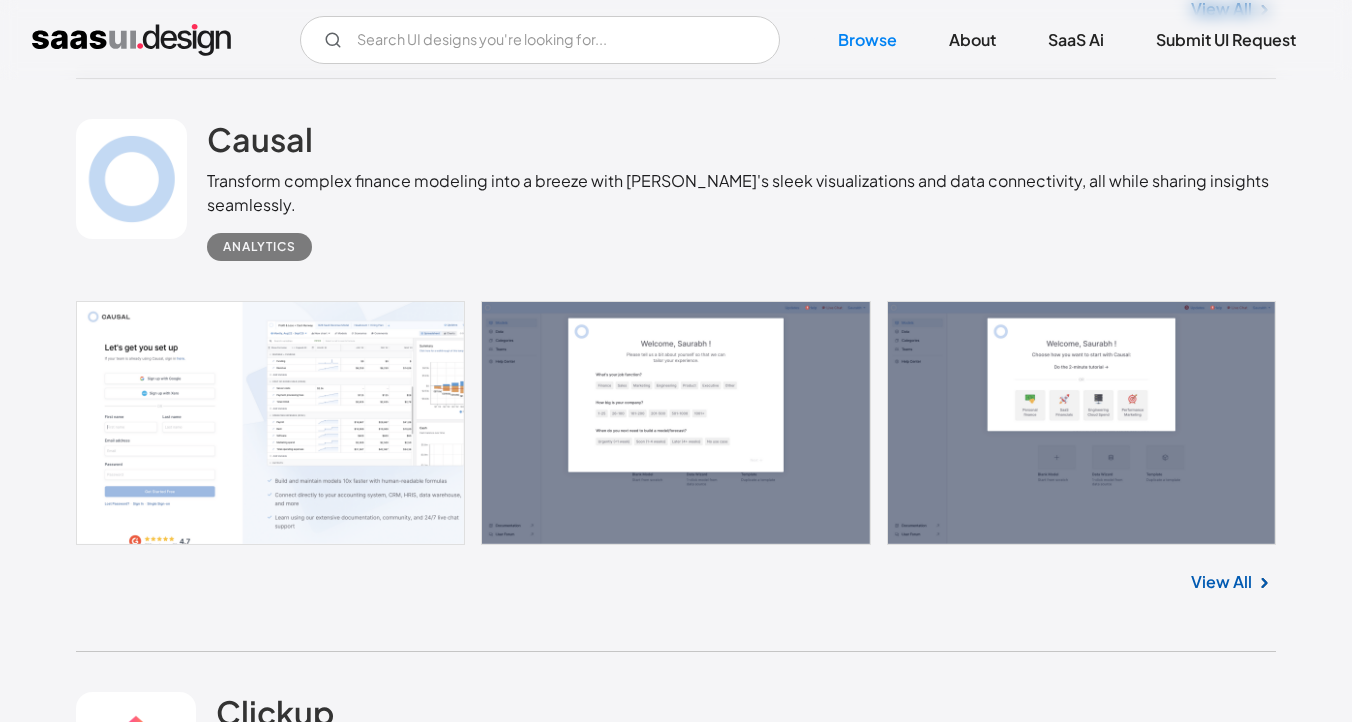 click at bounding box center (676, 6316) 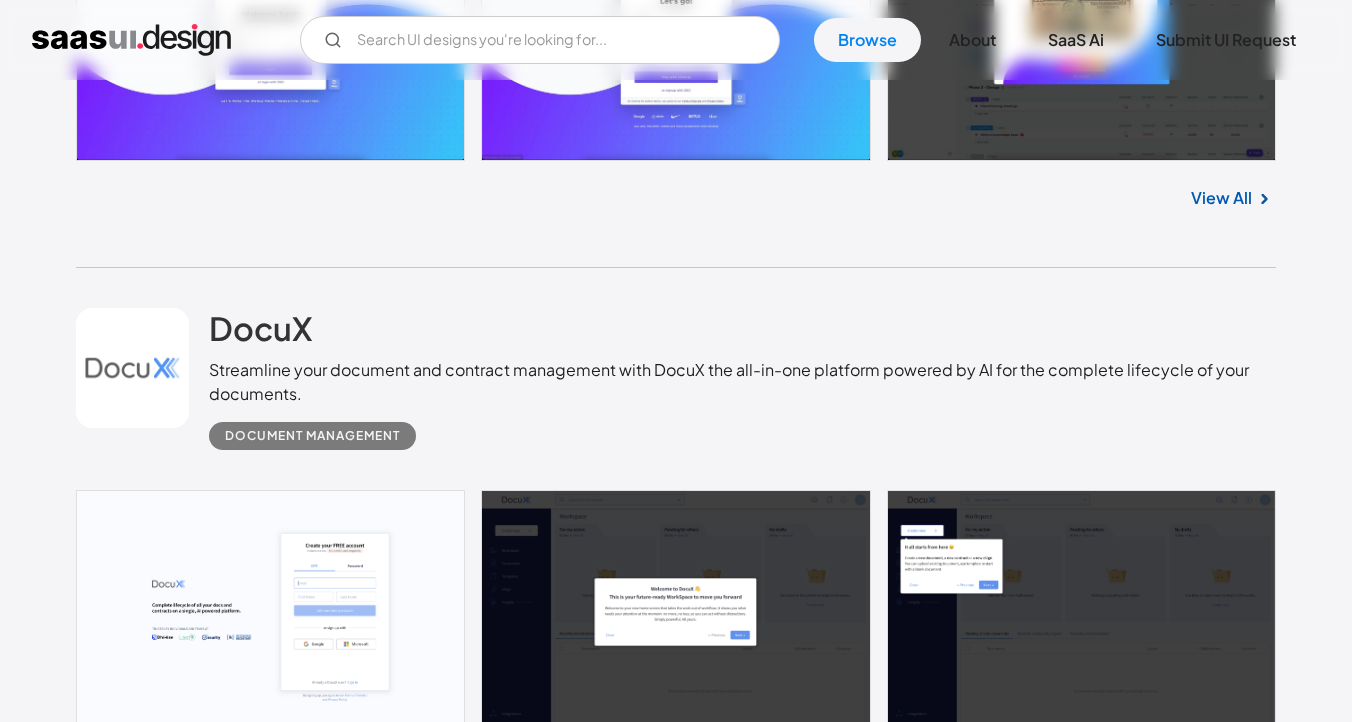 scroll, scrollTop: 14669, scrollLeft: 0, axis: vertical 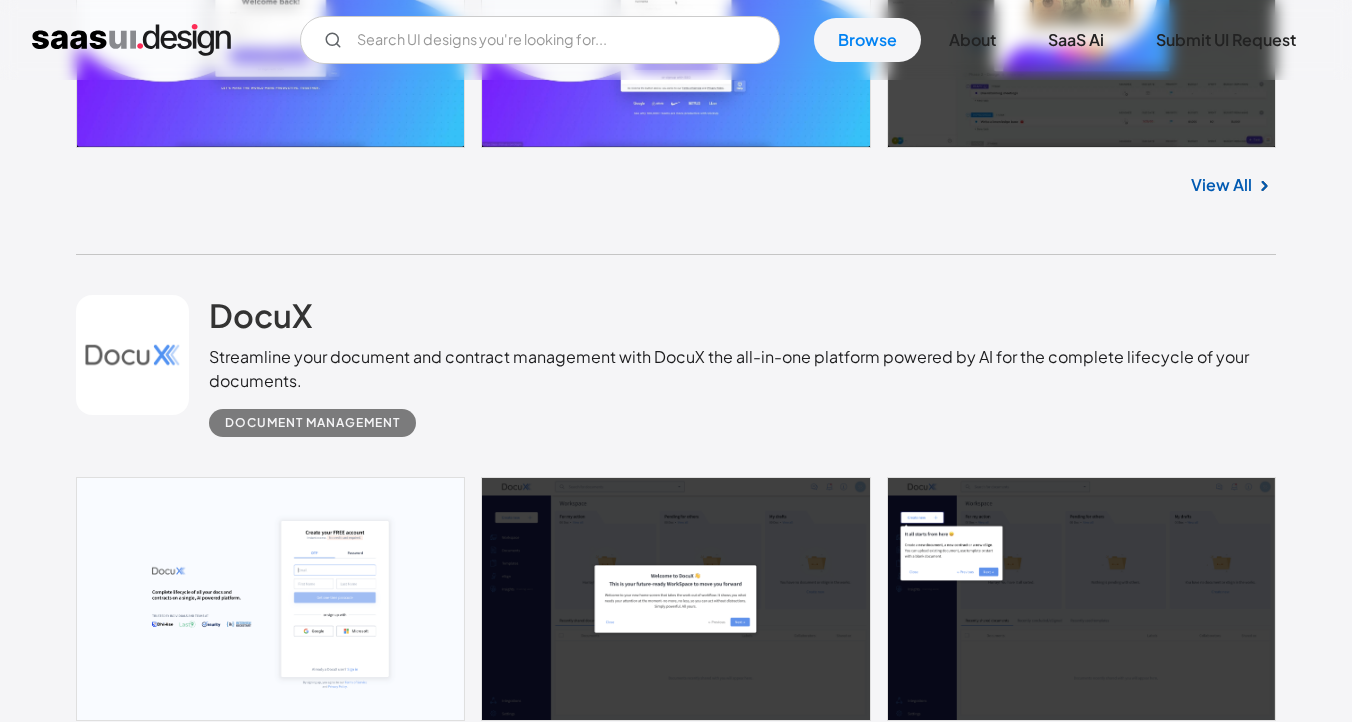 click at bounding box center [676, 6435] 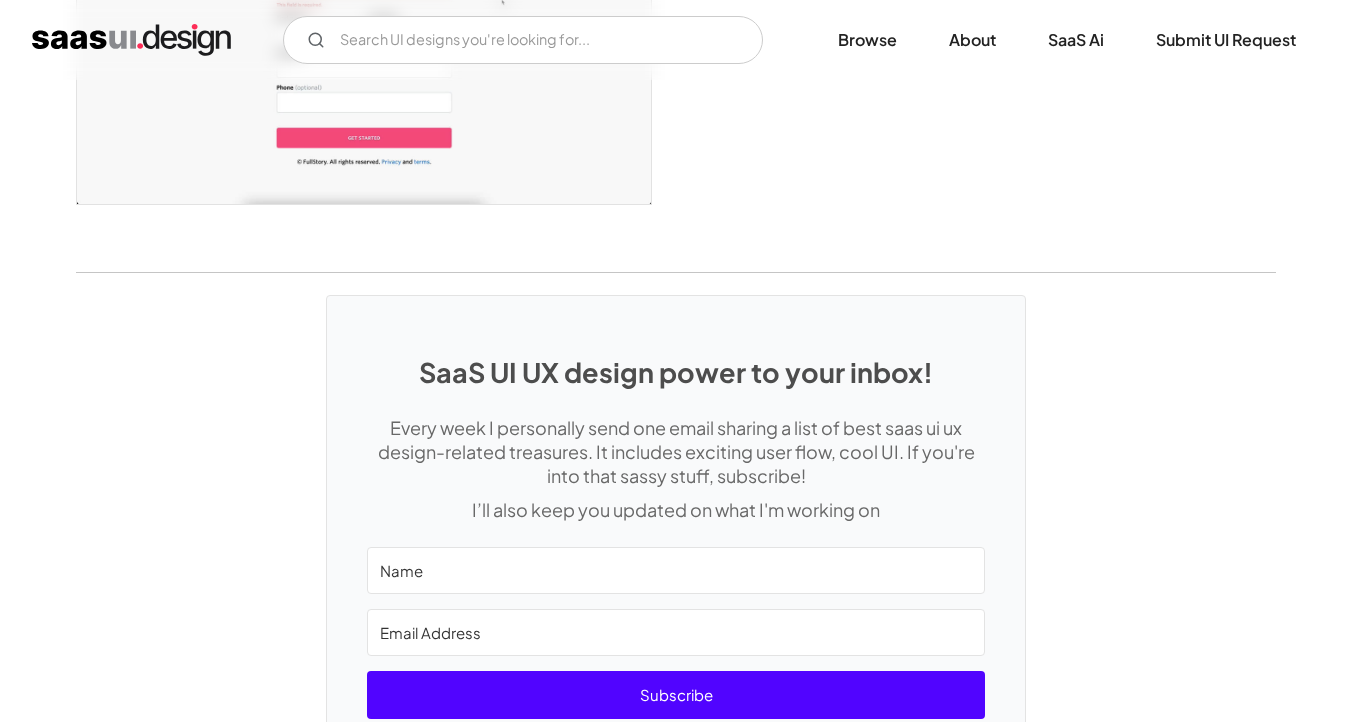 scroll, scrollTop: 4285, scrollLeft: 0, axis: vertical 